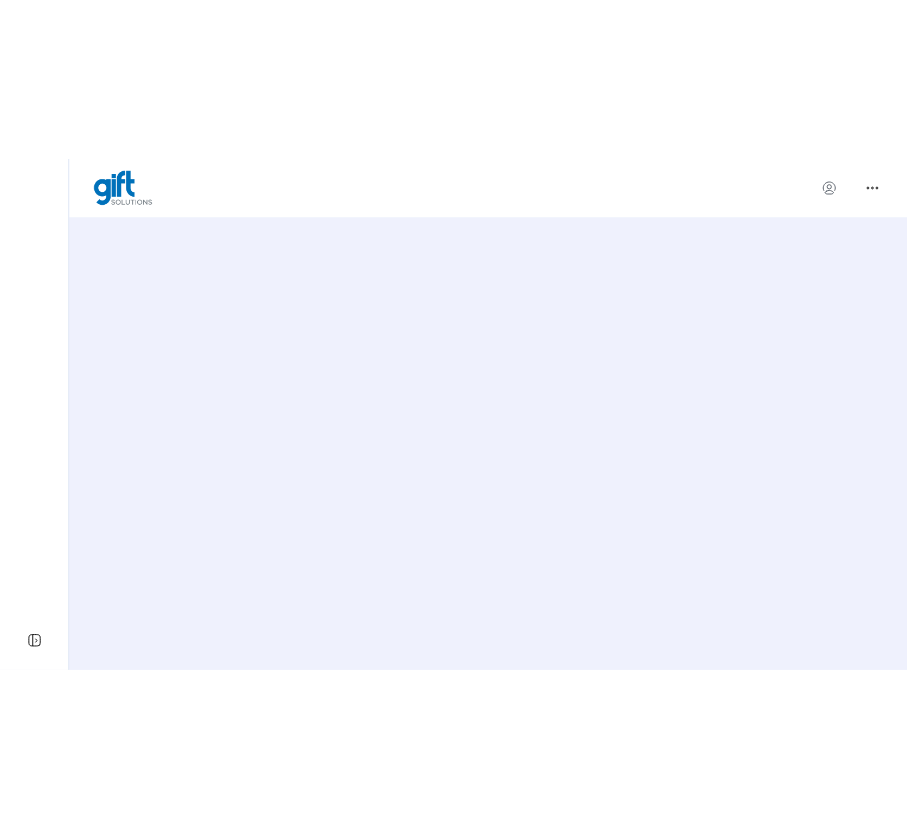 scroll, scrollTop: 0, scrollLeft: 0, axis: both 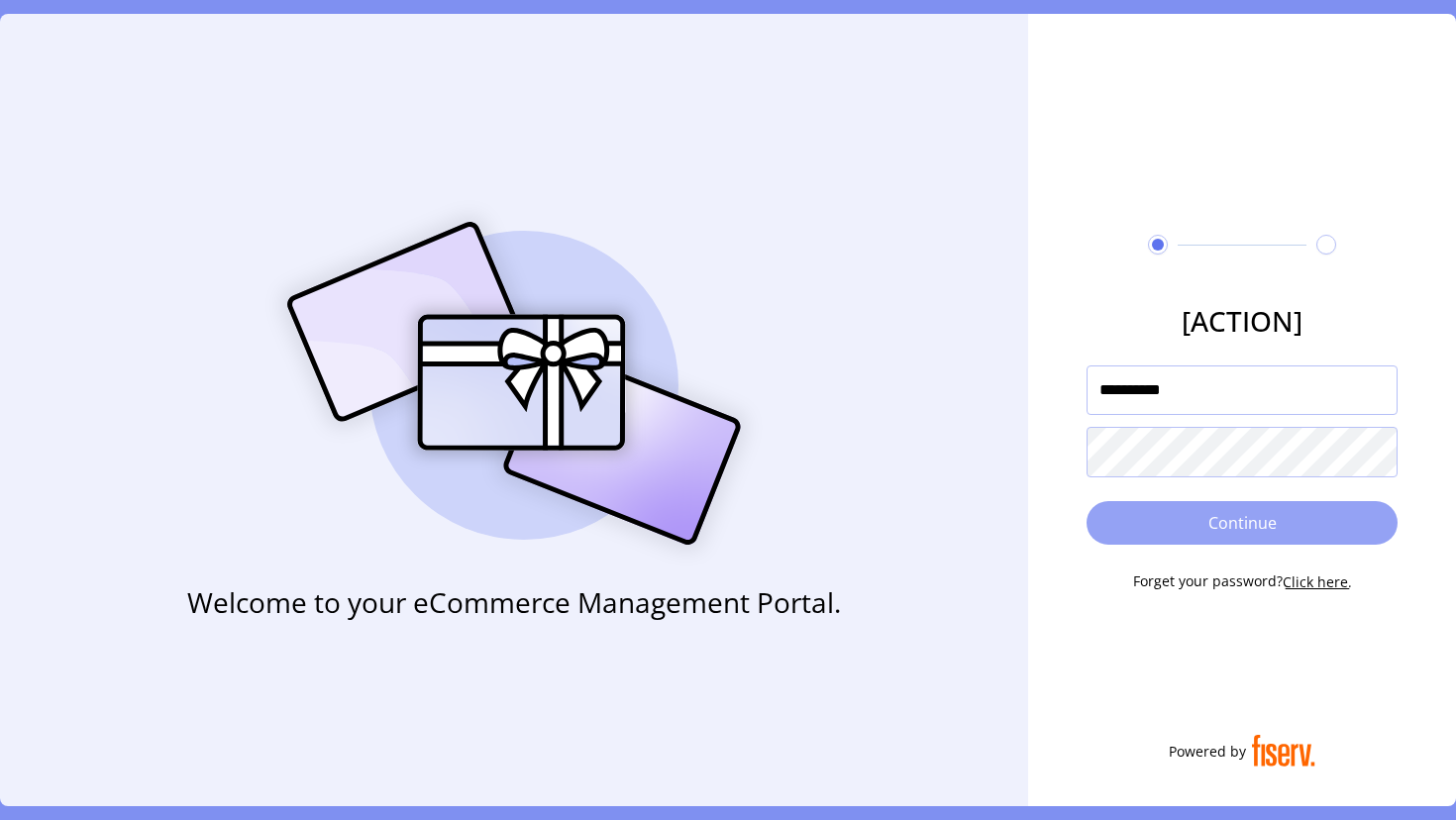 click on "Continue" at bounding box center [1242, 523] 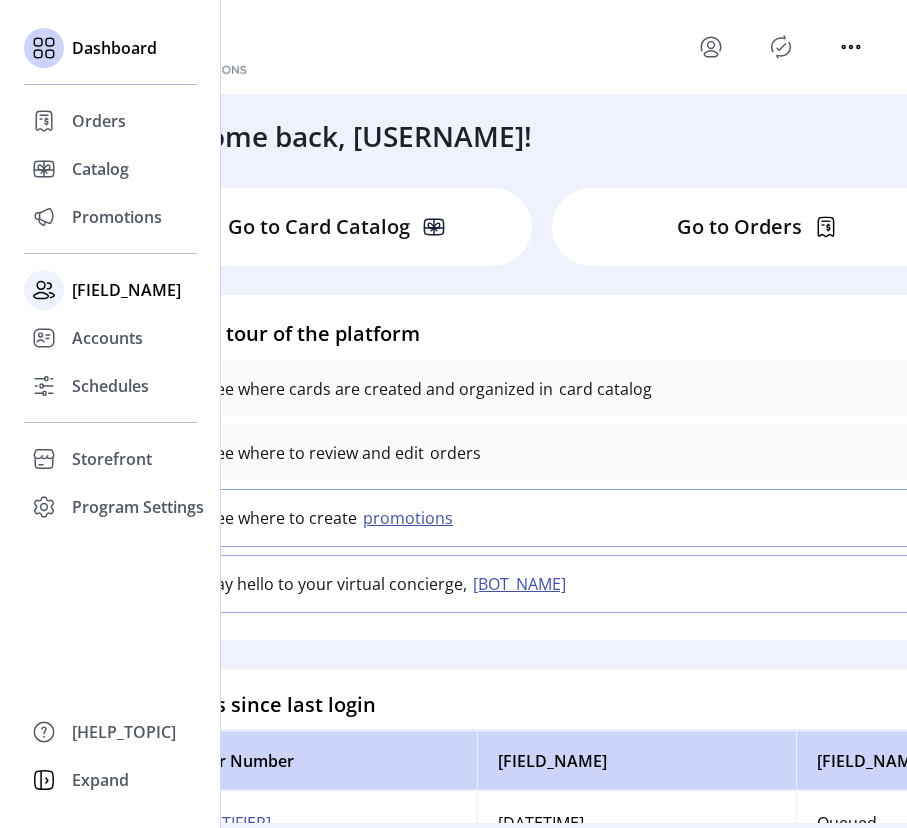 click on "[FIELD_NAME]" at bounding box center (110, 290) 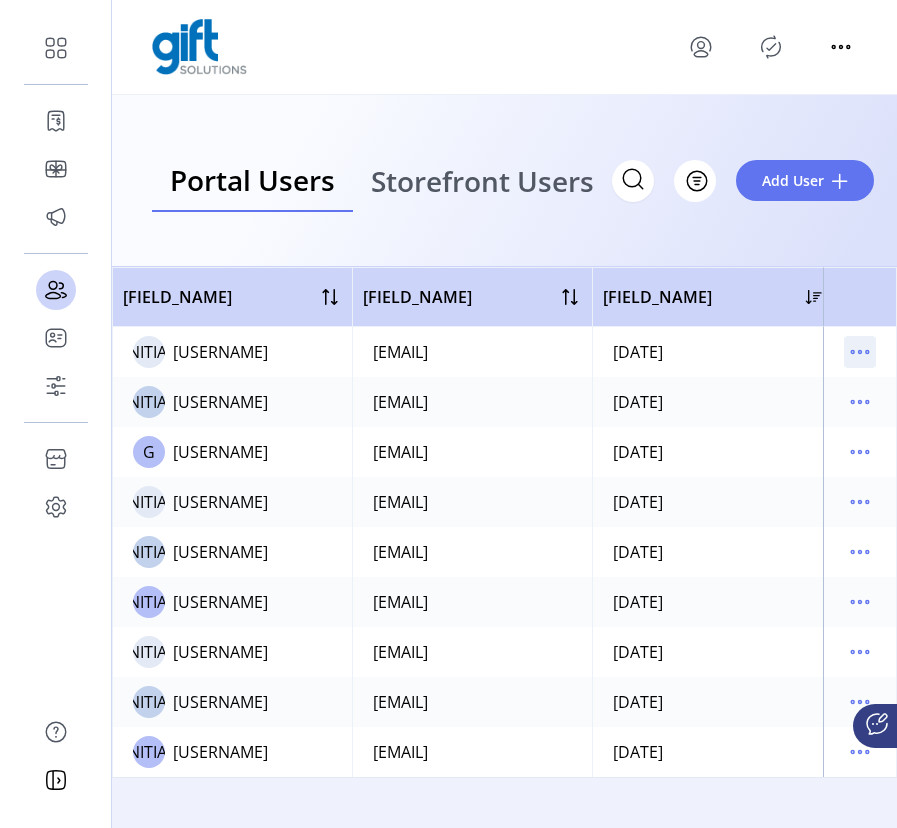 click at bounding box center [860, 352] 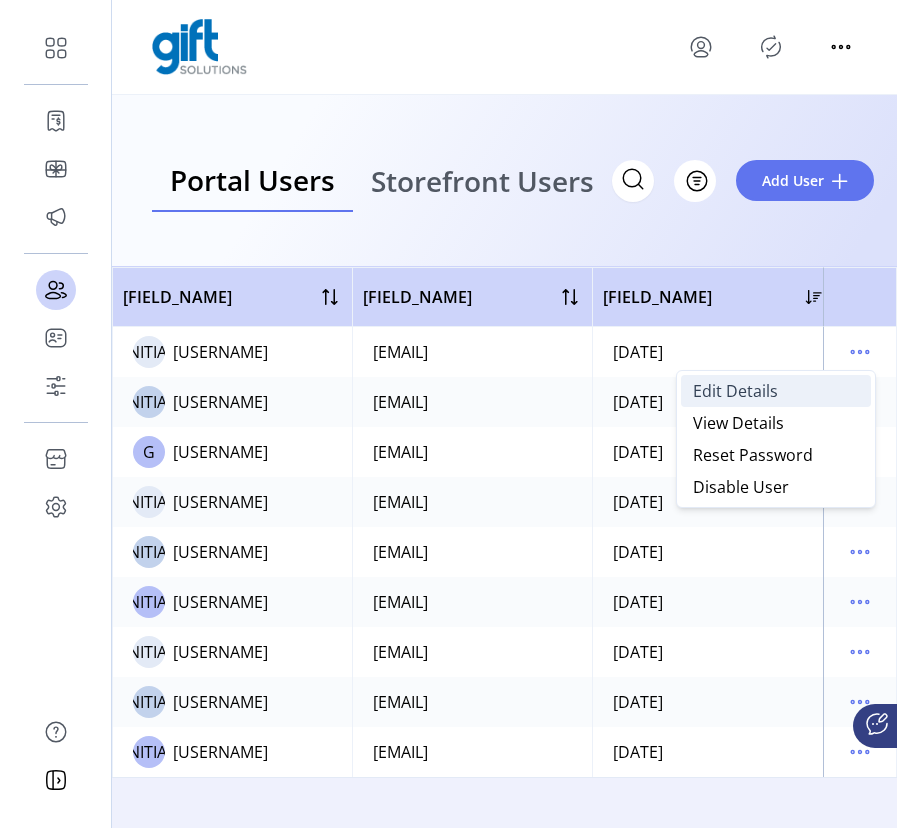 click on "Edit Details" at bounding box center (776, 391) 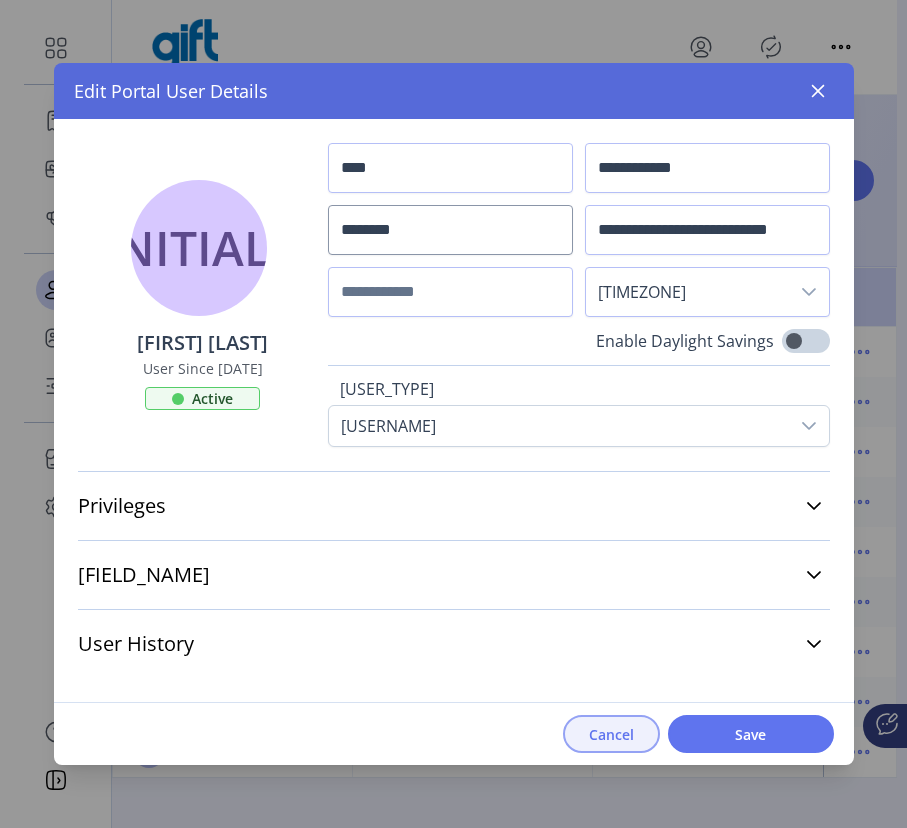 click on "Cancel" at bounding box center [611, 734] 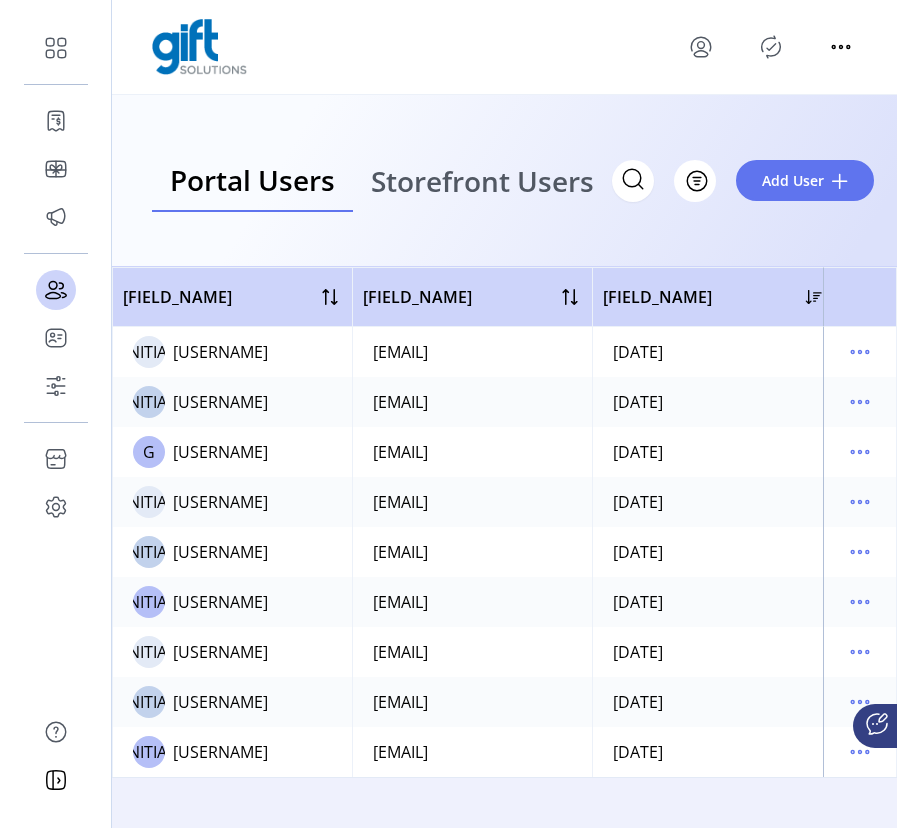 click on "Storefront Users" at bounding box center (482, 181) 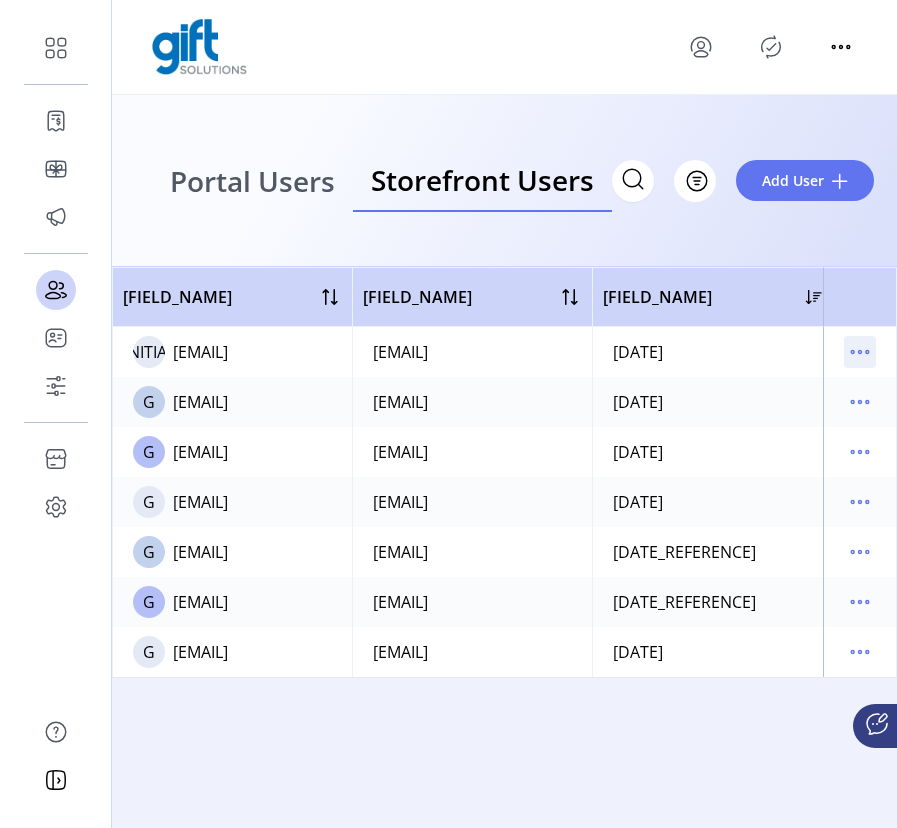 click at bounding box center (860, 352) 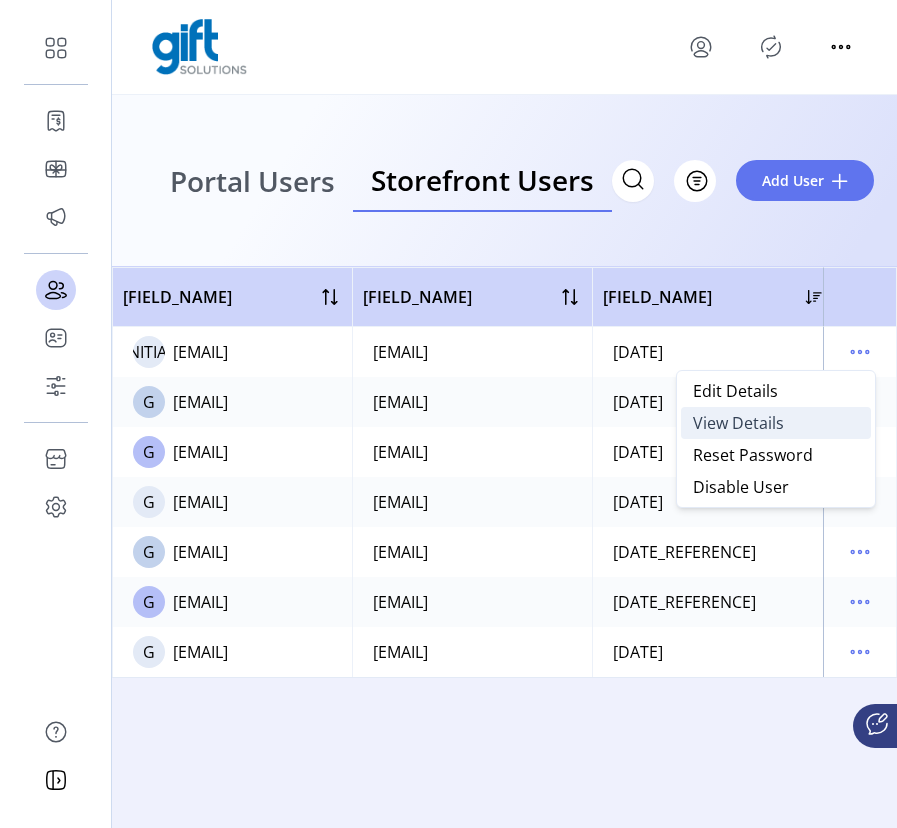 click on "View Details" at bounding box center [776, 423] 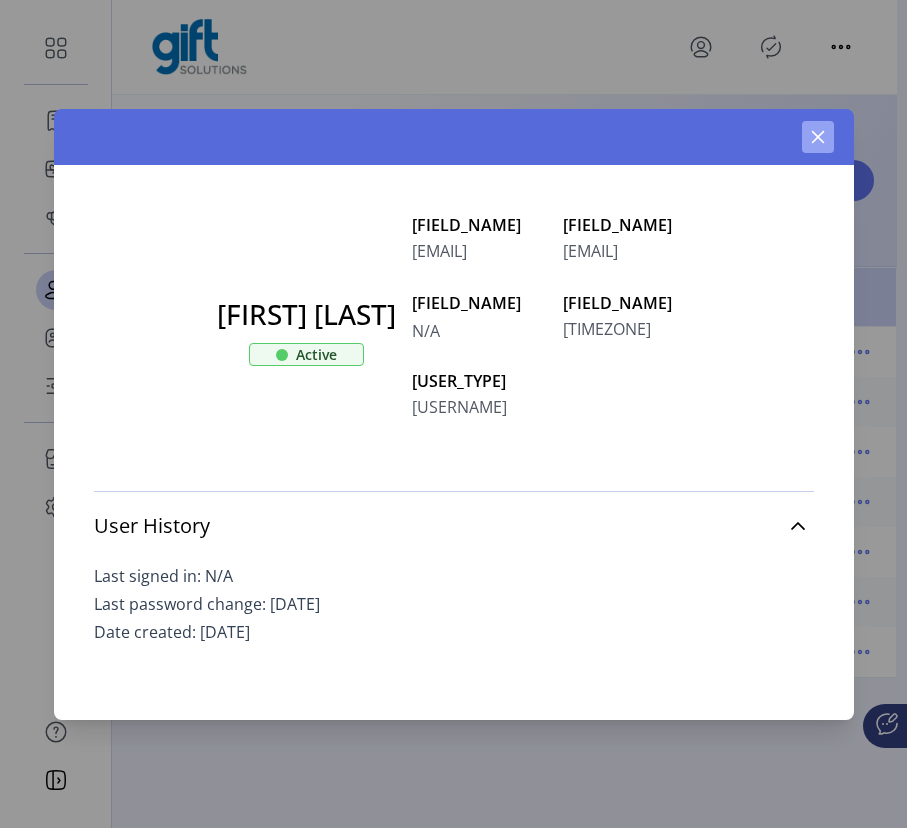 click at bounding box center [818, 137] 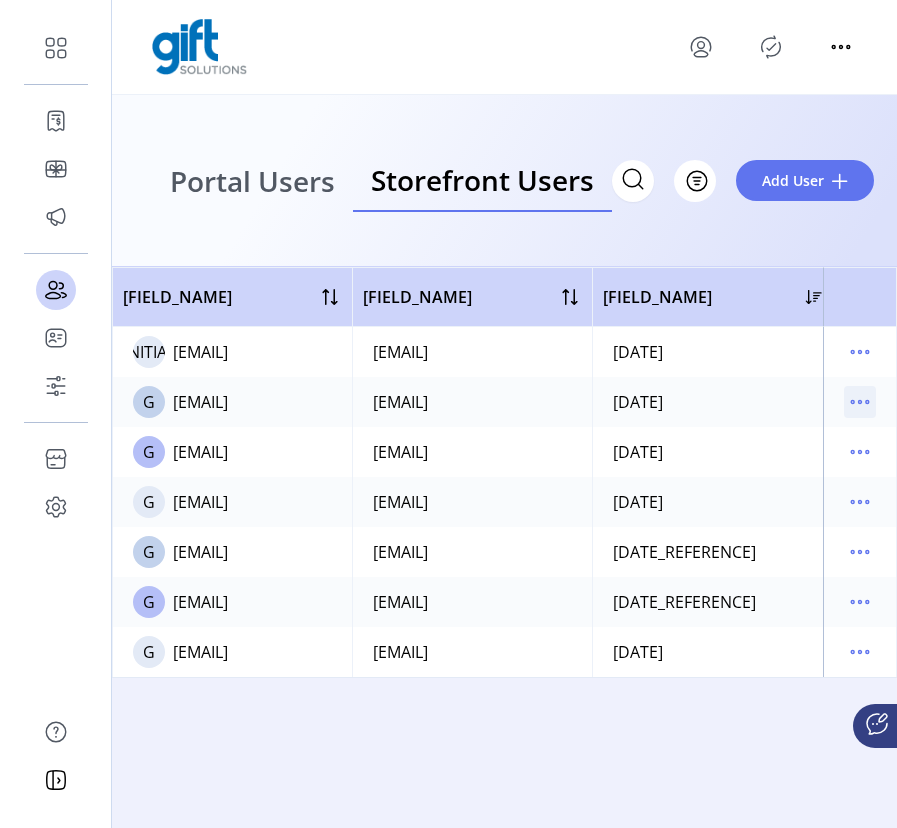 click at bounding box center (860, 402) 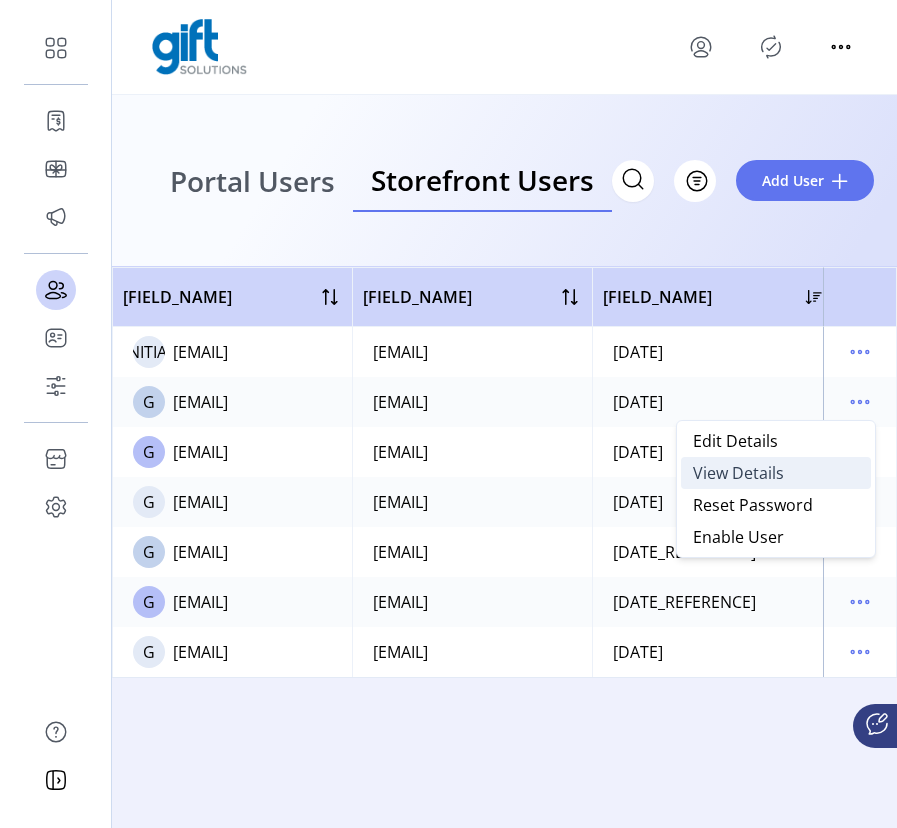 click on "View Details" at bounding box center (776, 473) 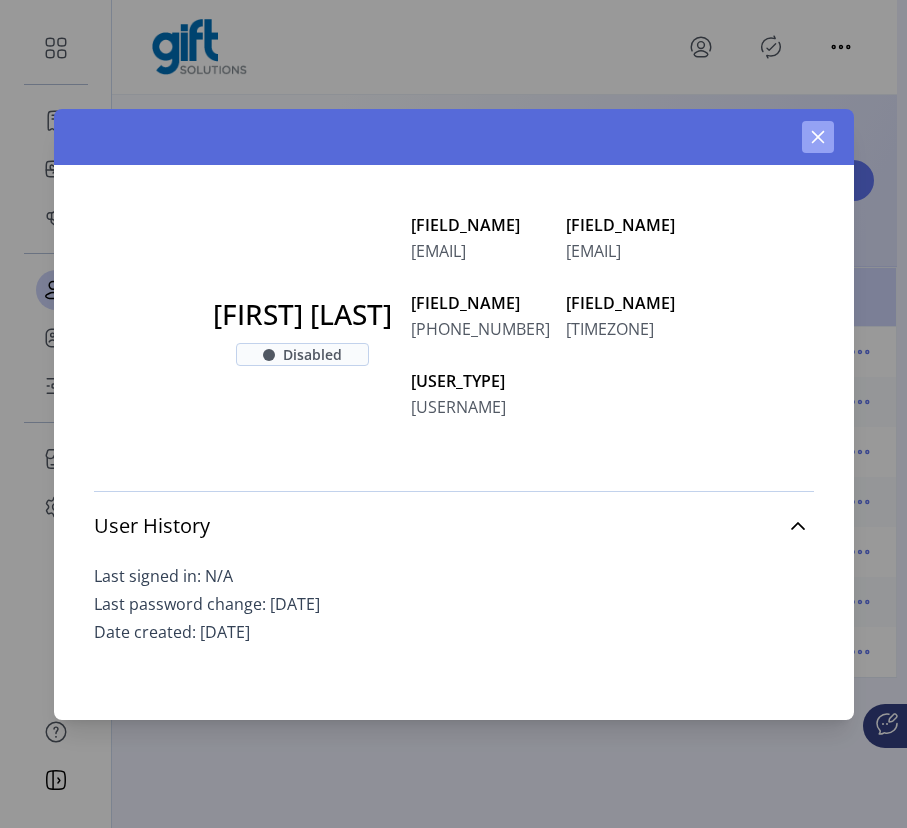 click at bounding box center [817, 136] 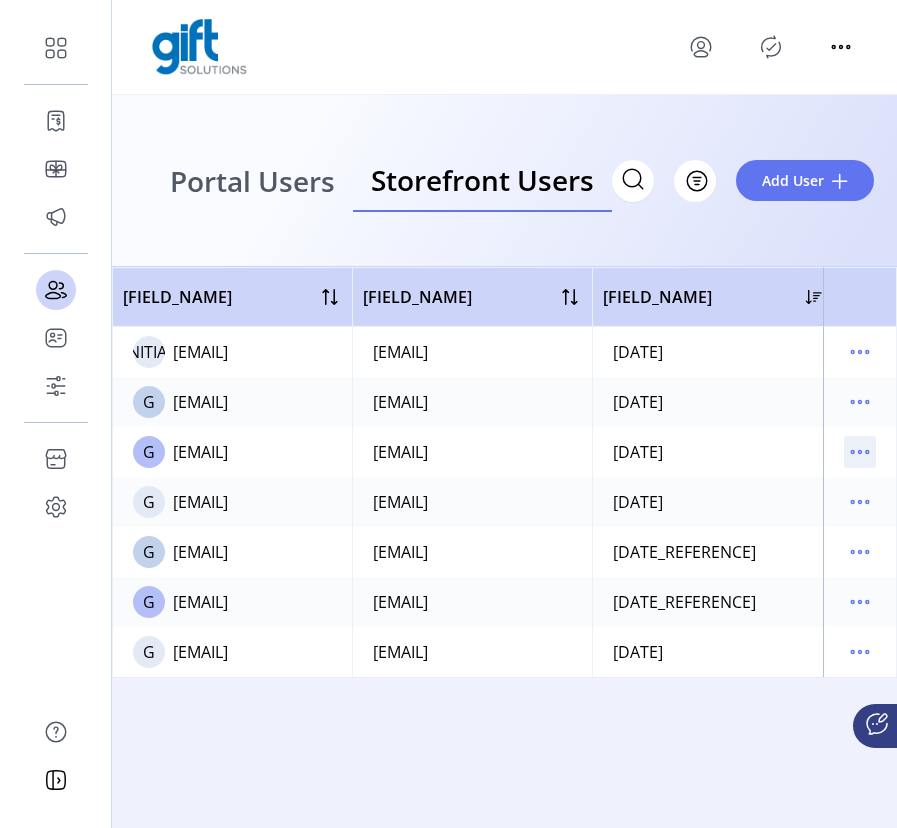 click at bounding box center (860, 452) 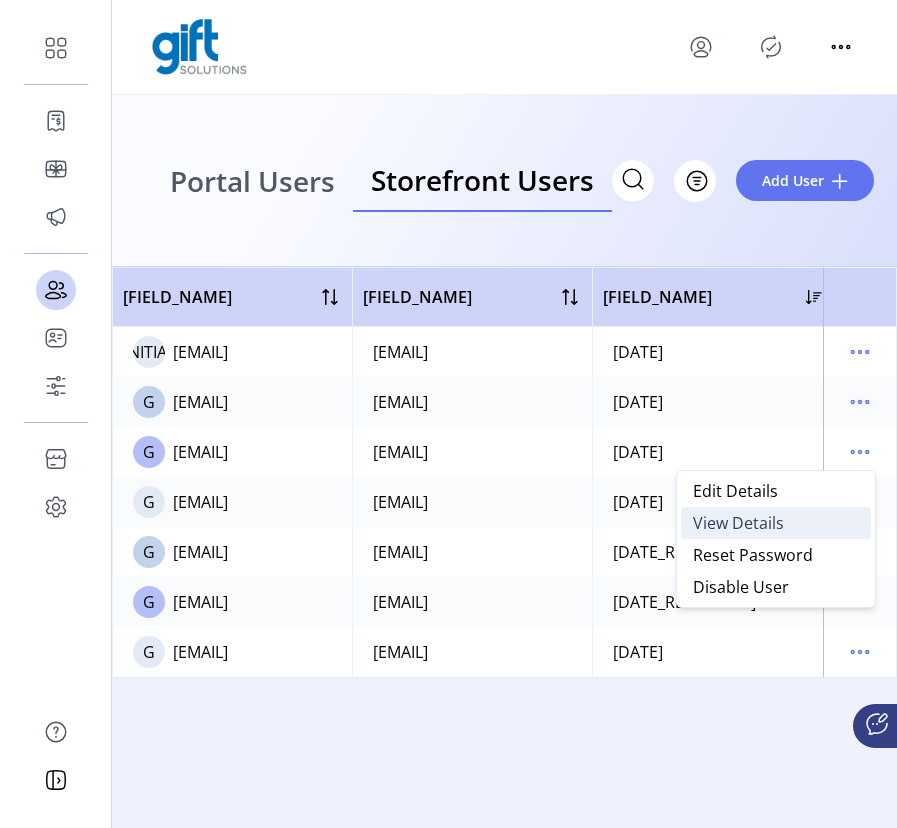 click on "View Details" at bounding box center (776, 523) 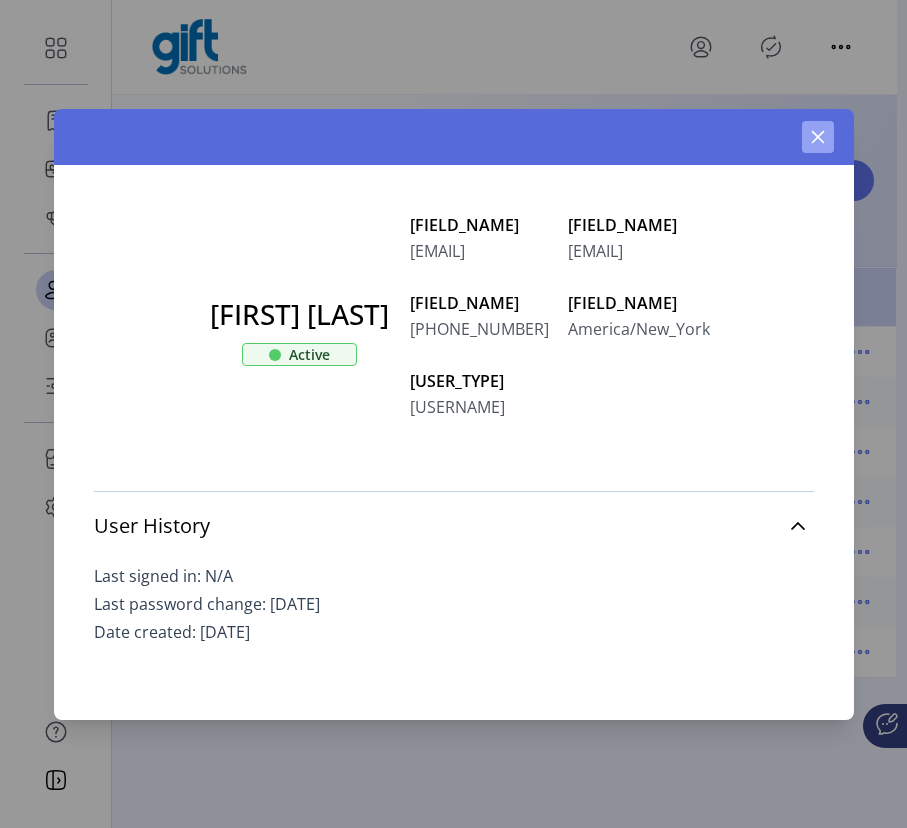 click at bounding box center [818, 137] 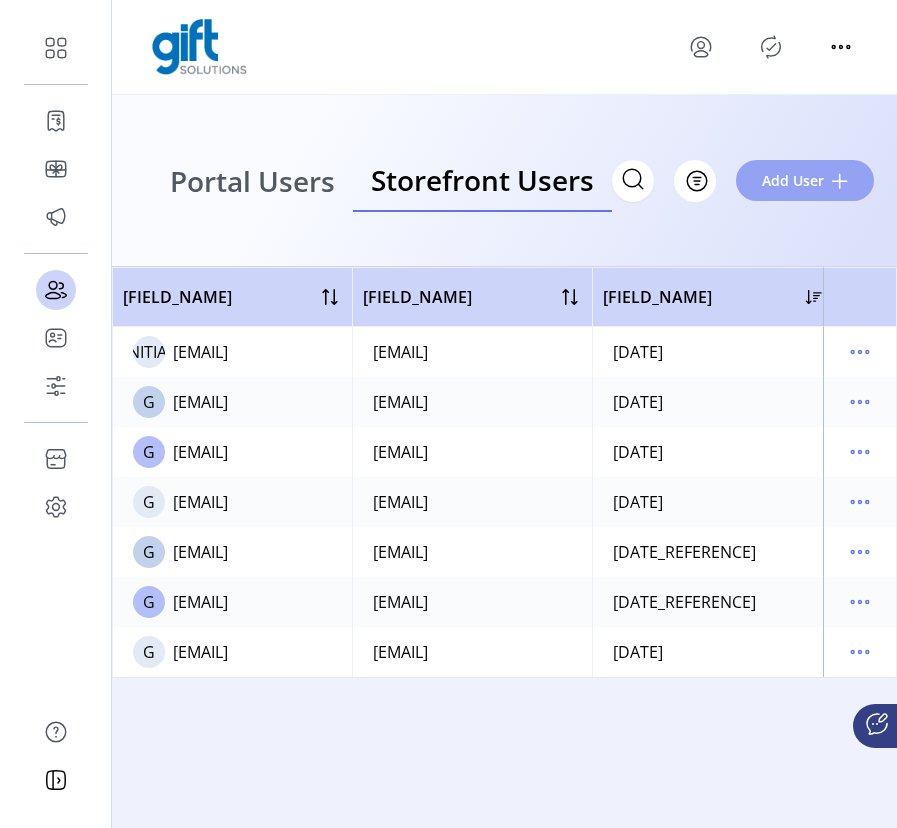 click on "Add User" at bounding box center [793, 180] 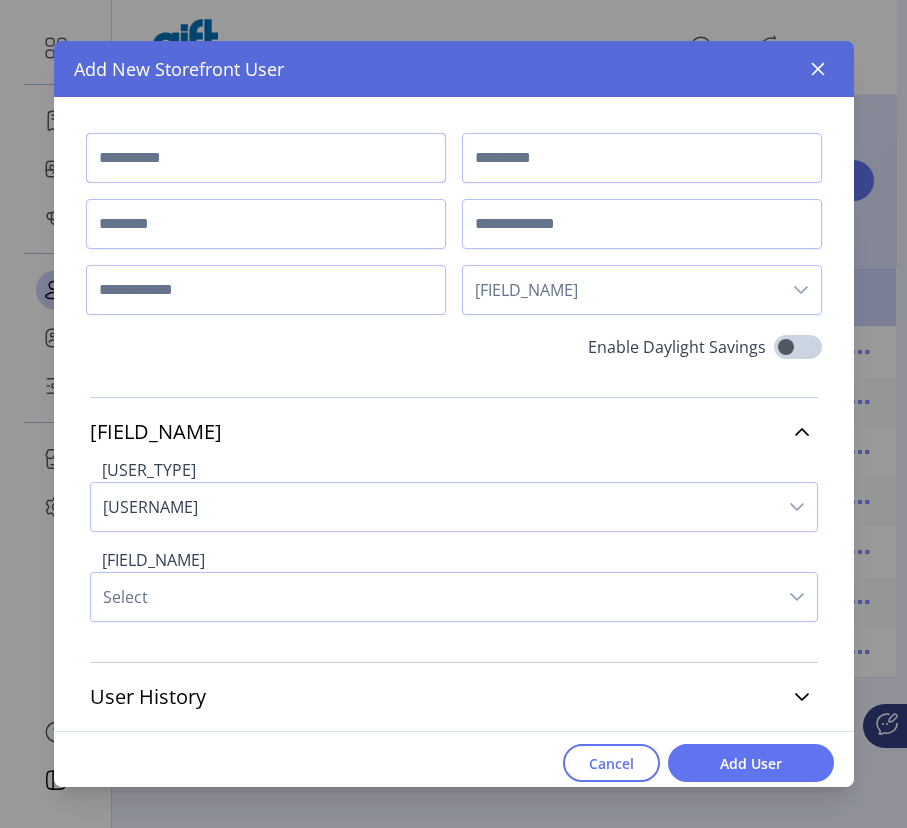 click at bounding box center [266, 158] 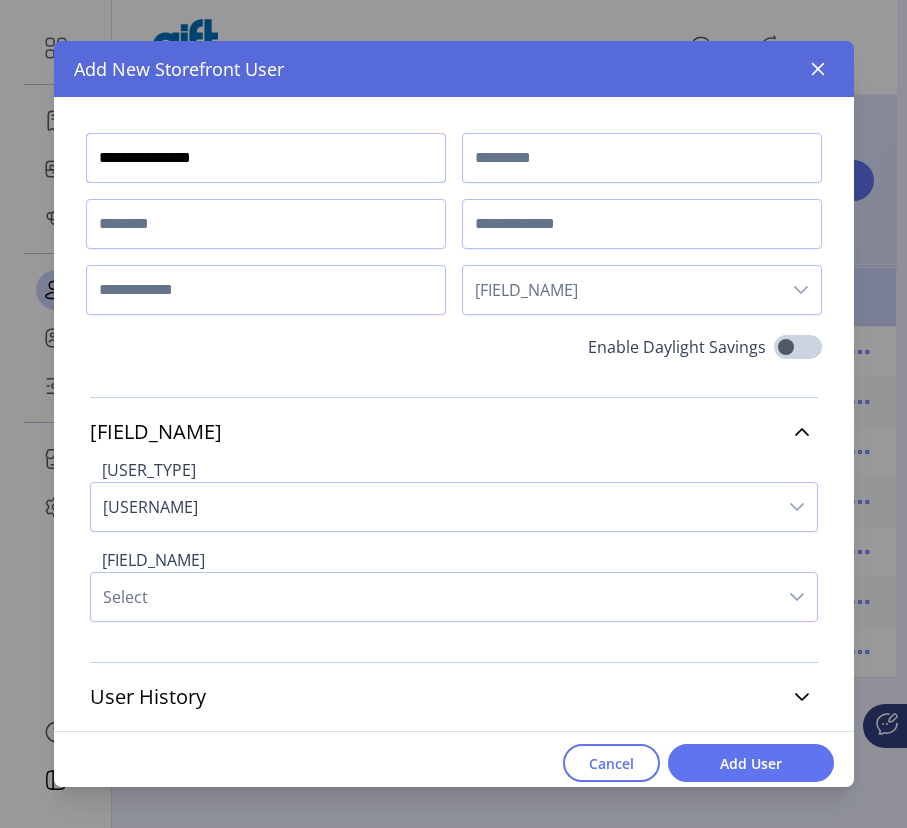 type on "**********" 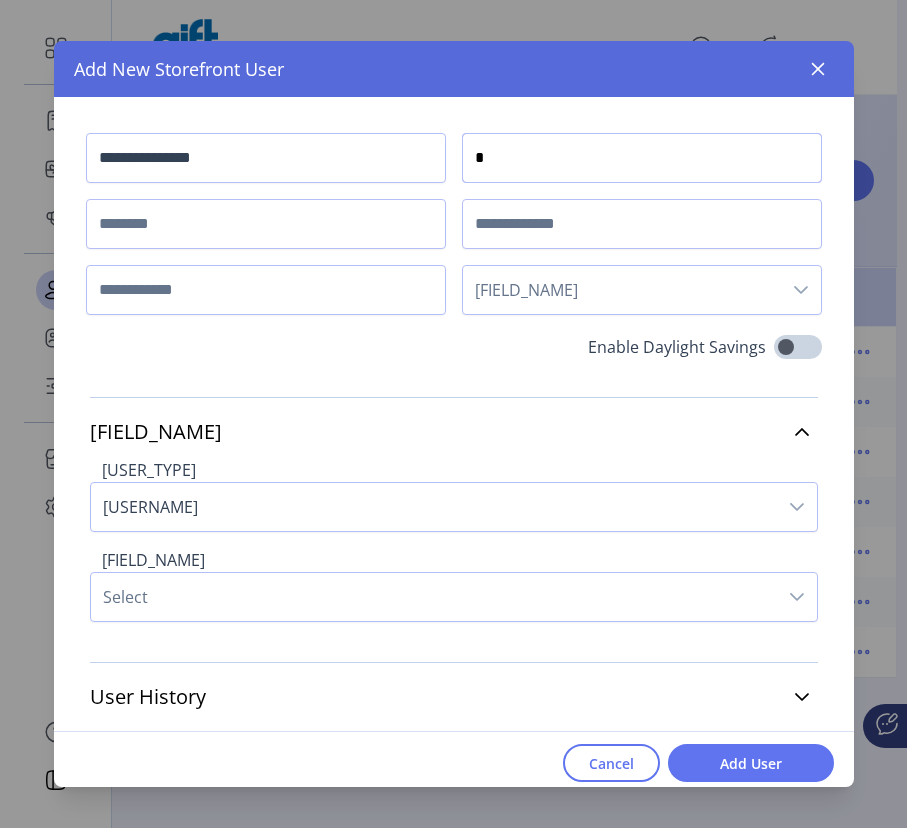 type on "*" 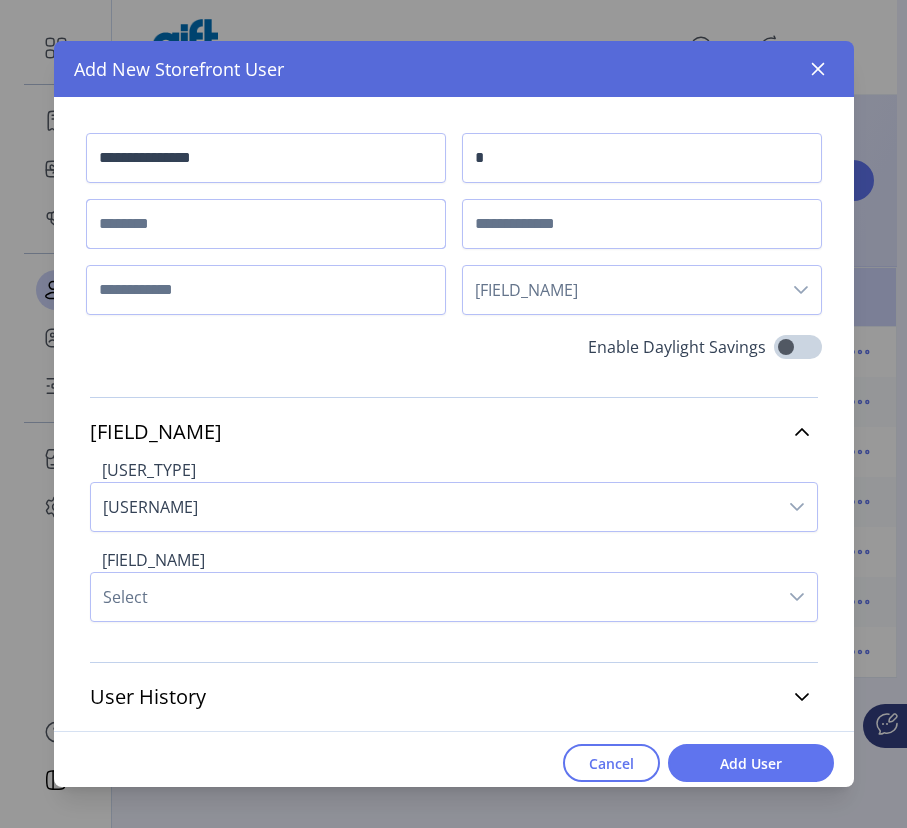 click at bounding box center [266, 224] 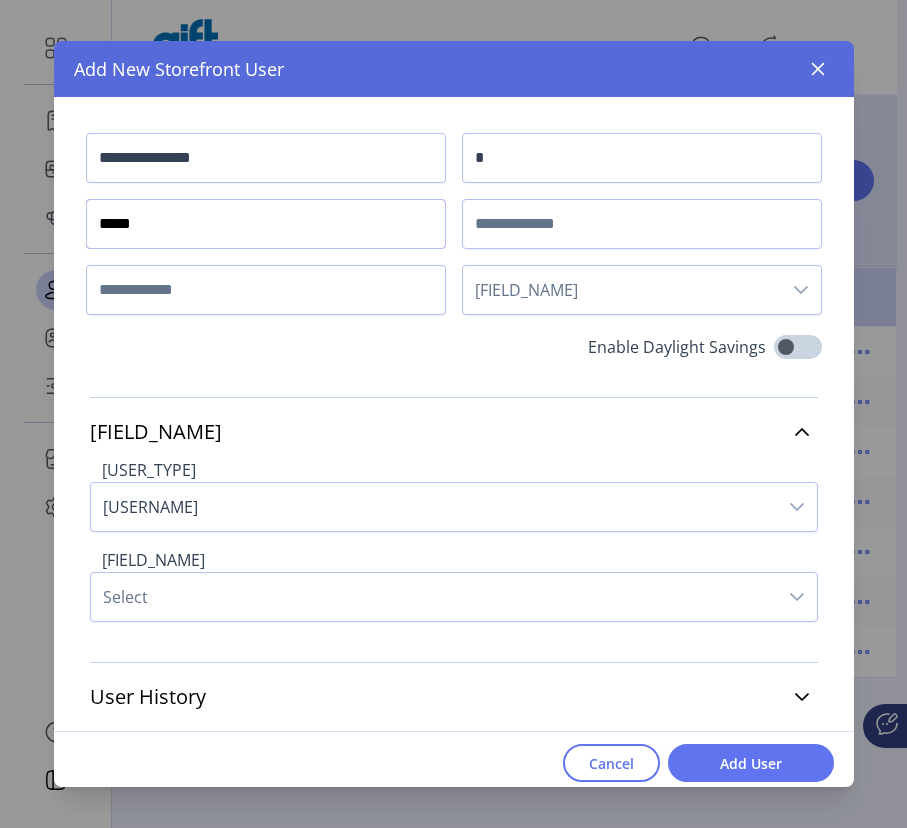 type on "**********" 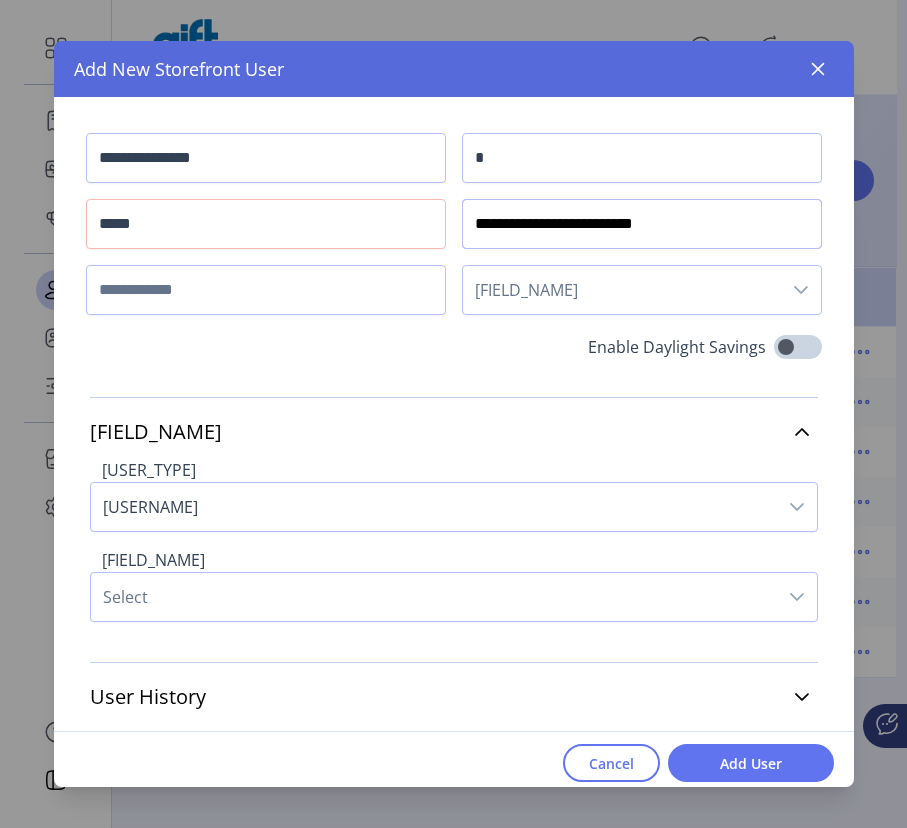 type on "**********" 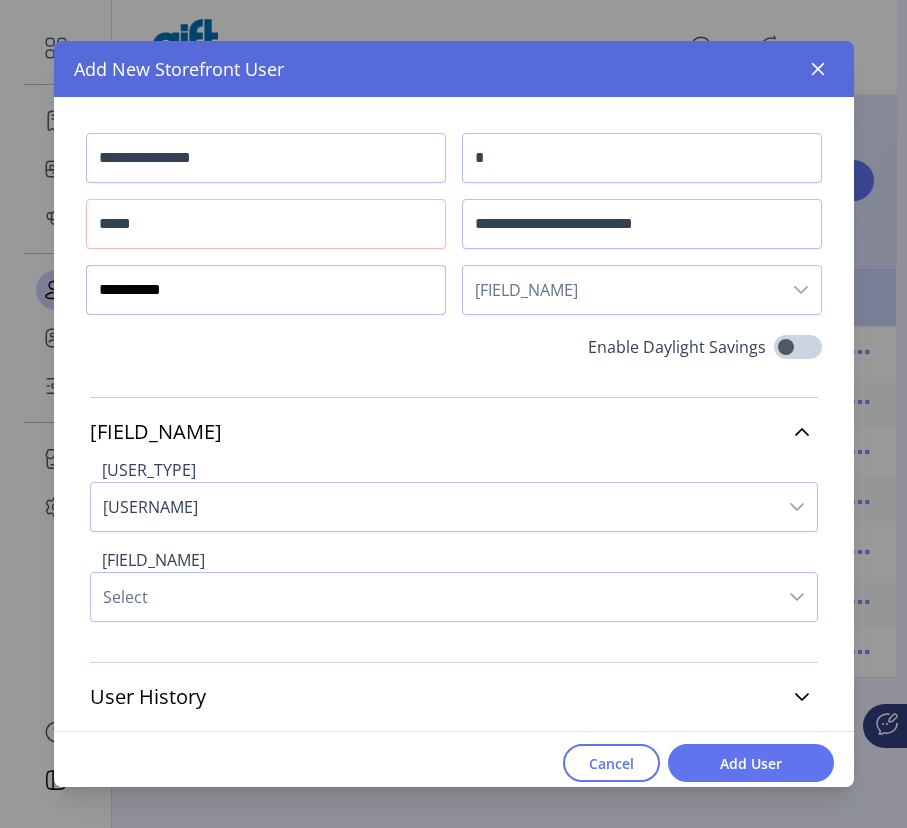 type on "**********" 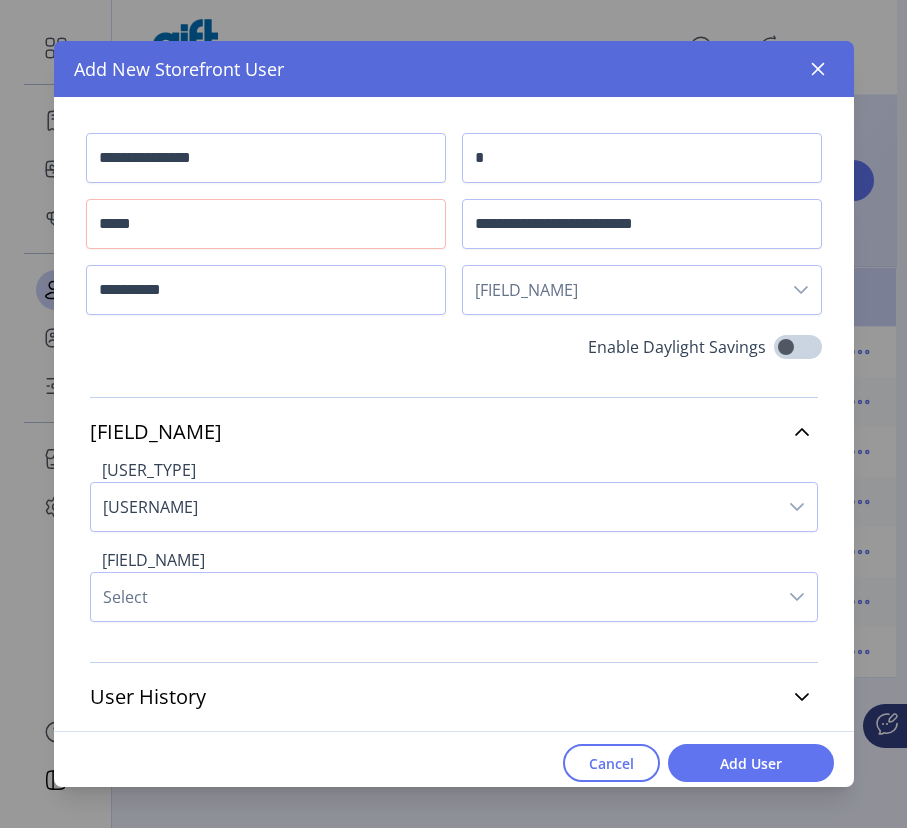 click on "**********" at bounding box center [454, 234] 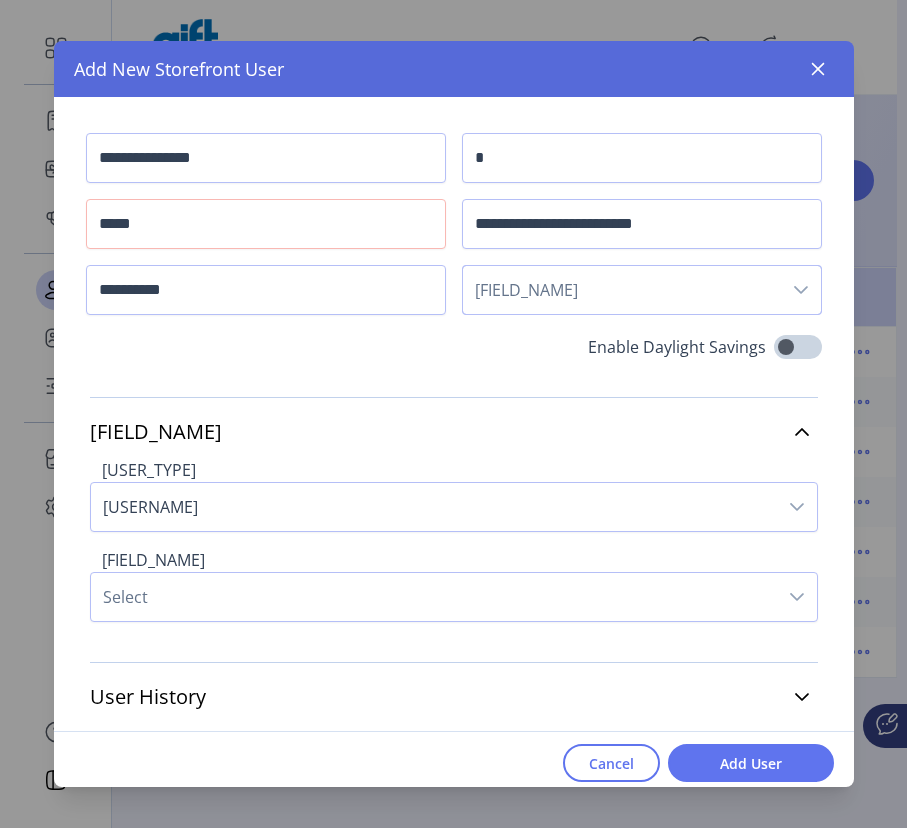 click on "[FIELD_NAME]" at bounding box center [622, 290] 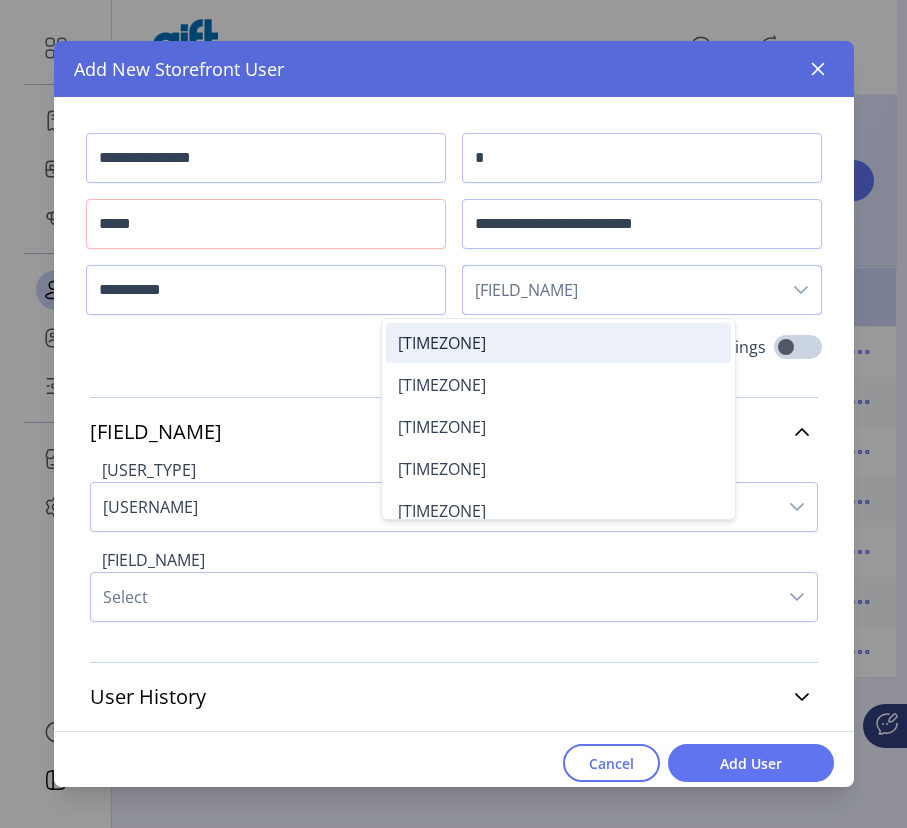click on "[TIMEZONE]" at bounding box center [442, 343] 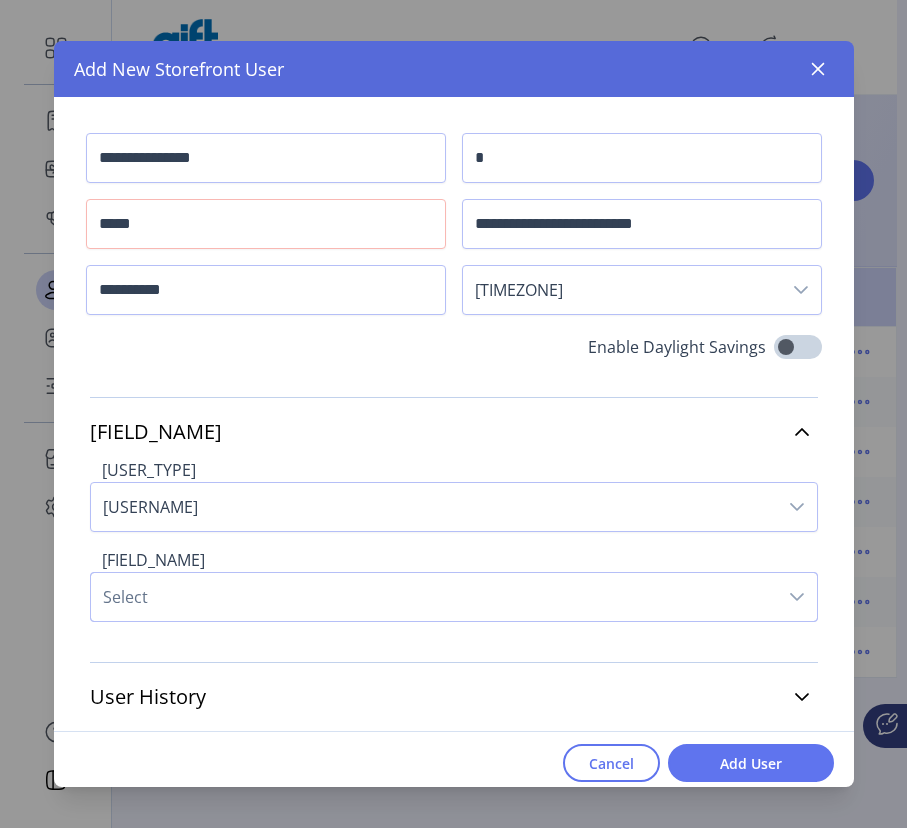 click on "Select" at bounding box center (434, 597) 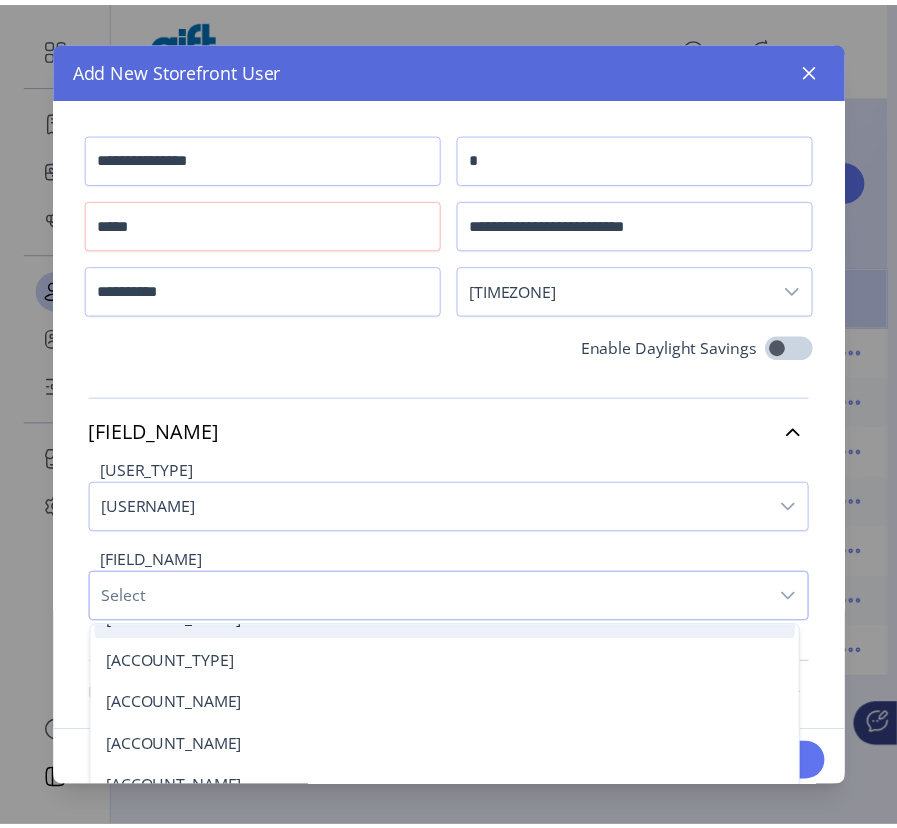 scroll, scrollTop: 78, scrollLeft: 0, axis: vertical 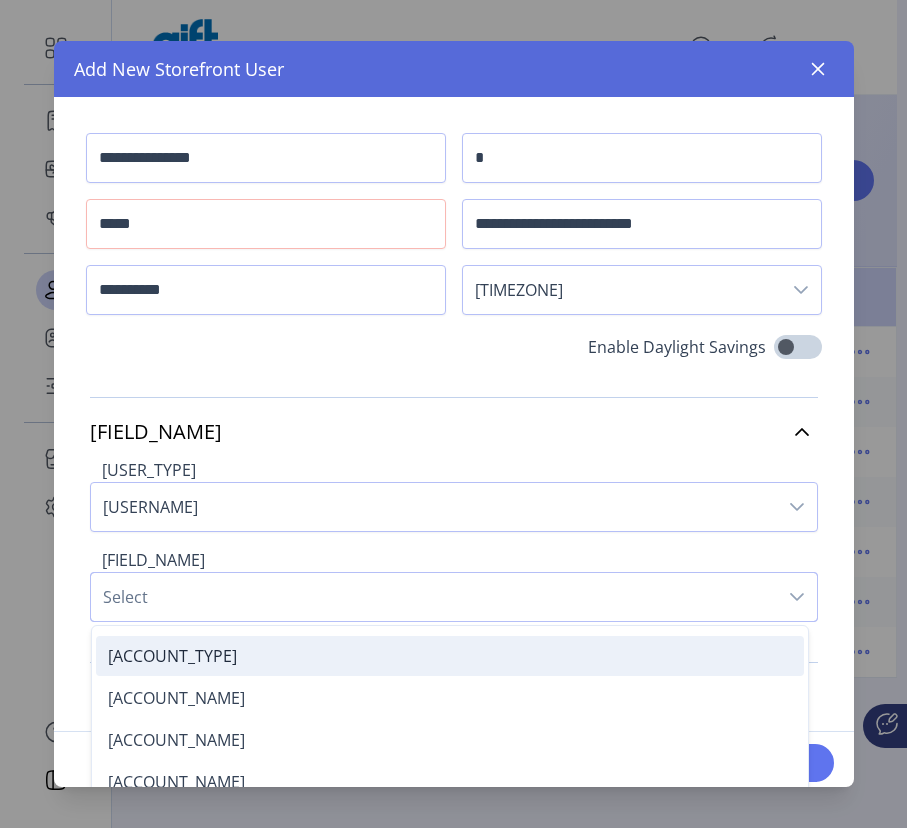 click on "[ACCOUNT_TYPE]" at bounding box center (450, 656) 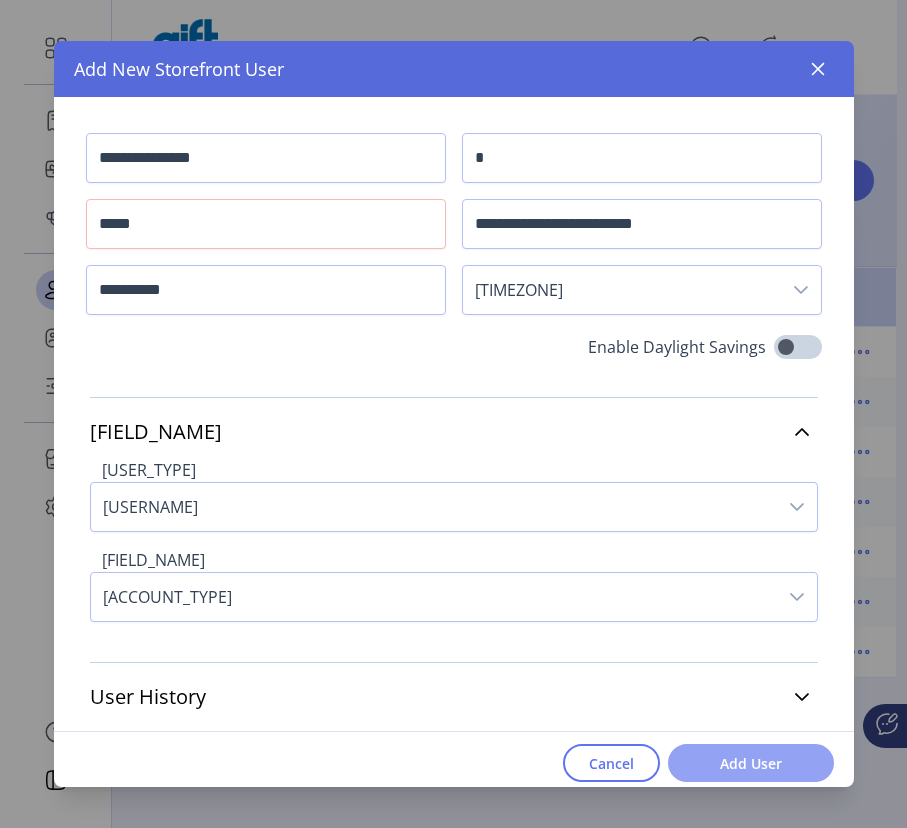 click on "Add User" at bounding box center [751, 763] 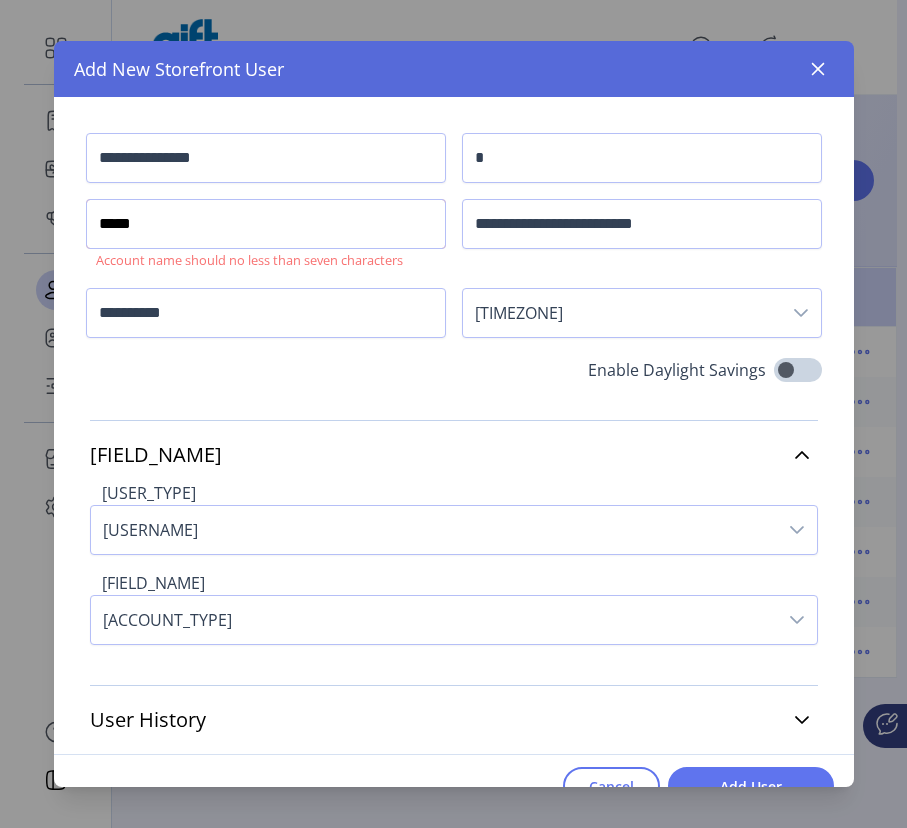 click on "**********" at bounding box center (266, 224) 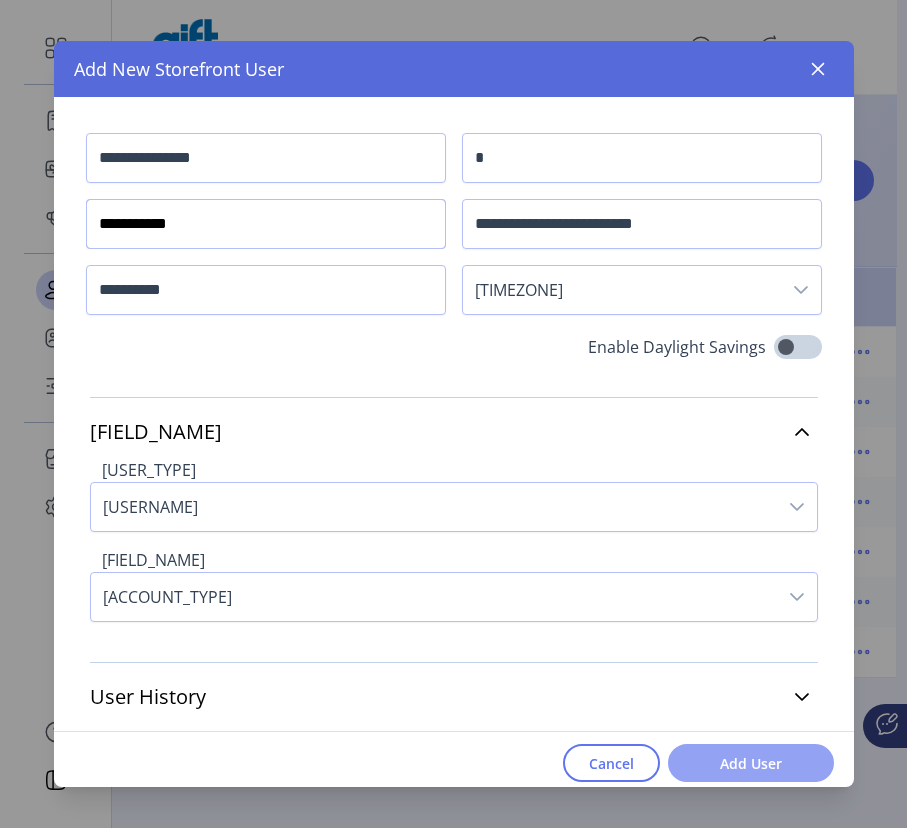 type on "**********" 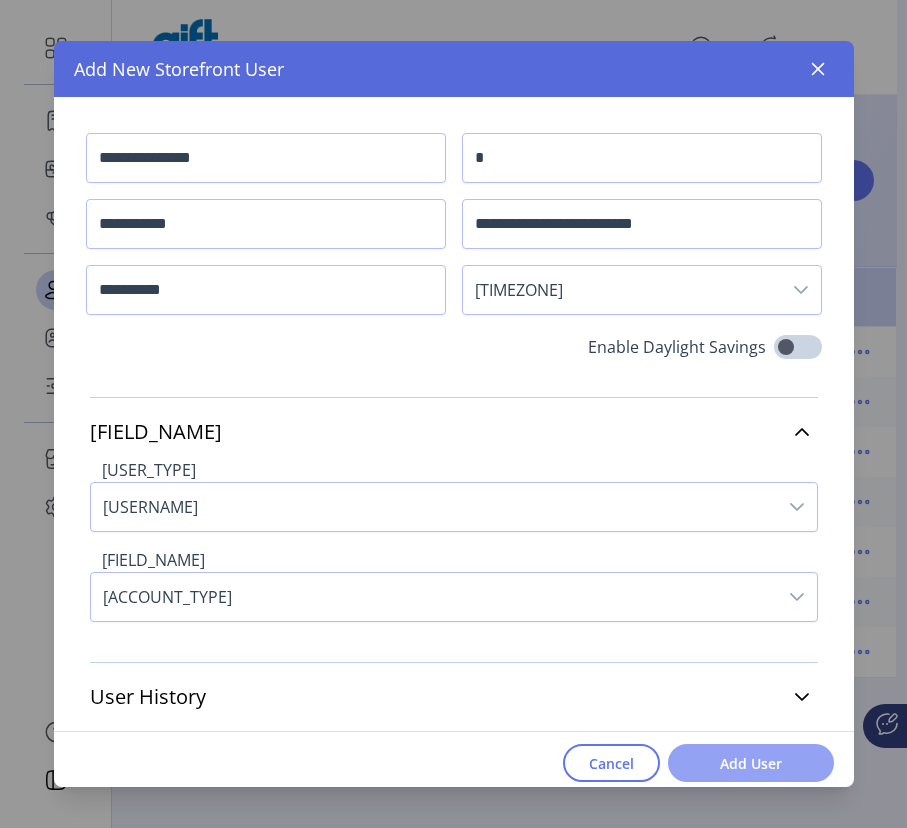 click on "Add User" at bounding box center [751, 763] 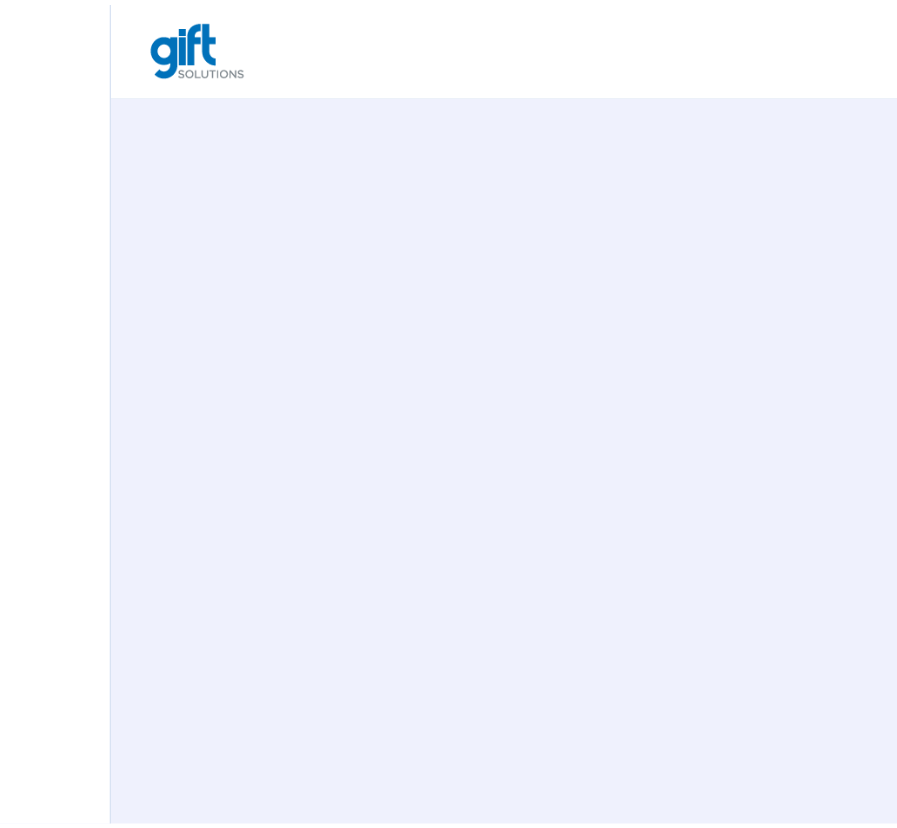 scroll, scrollTop: 0, scrollLeft: 0, axis: both 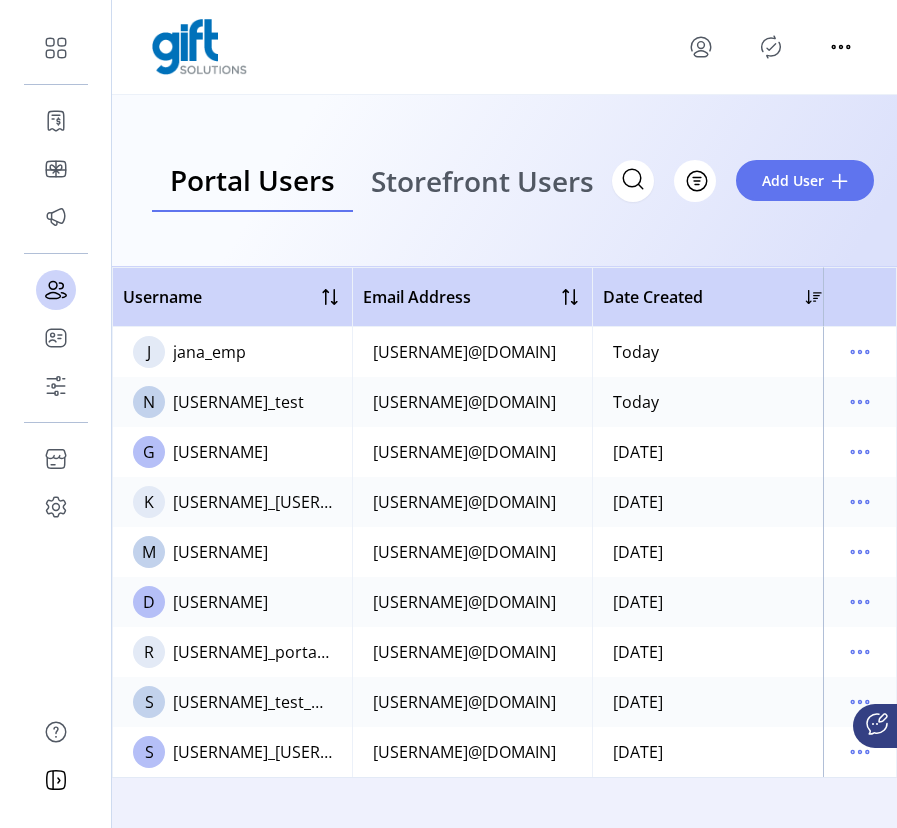 click on "Storefront Users" at bounding box center (482, 181) 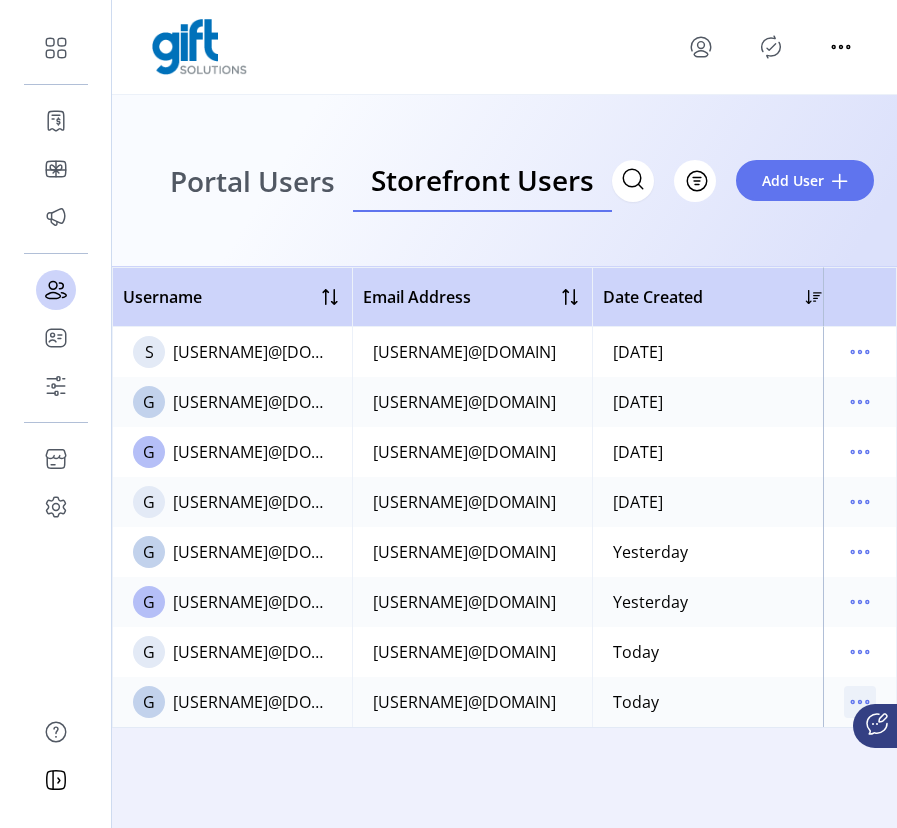 click at bounding box center (860, 702) 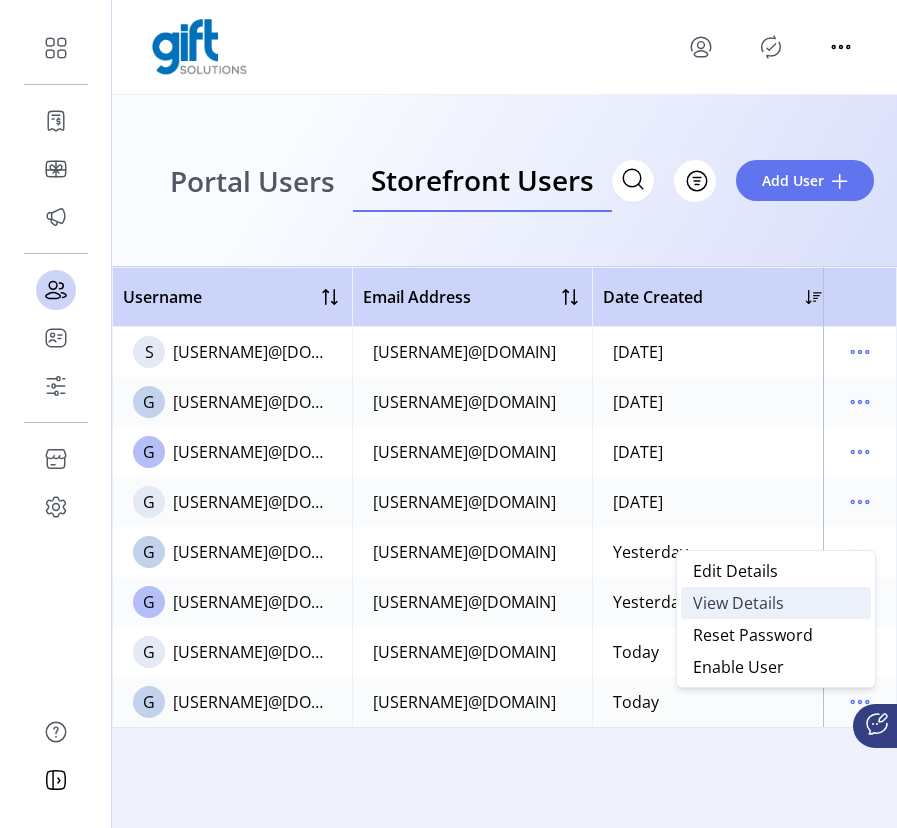 click on "View Details" at bounding box center (776, 603) 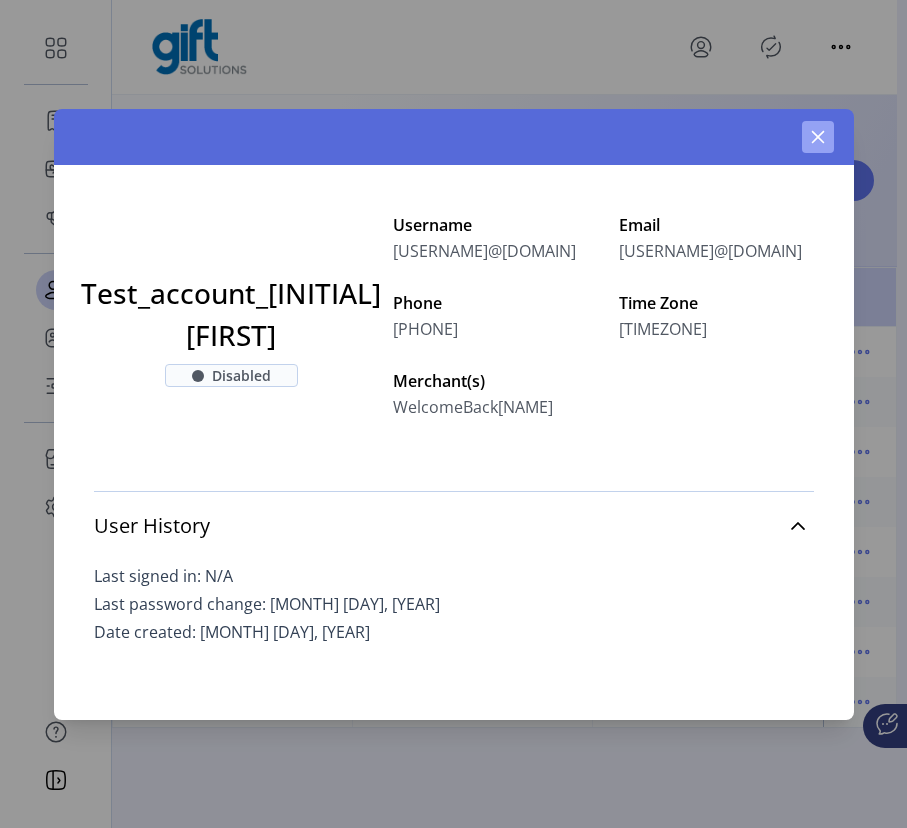 click at bounding box center [817, 136] 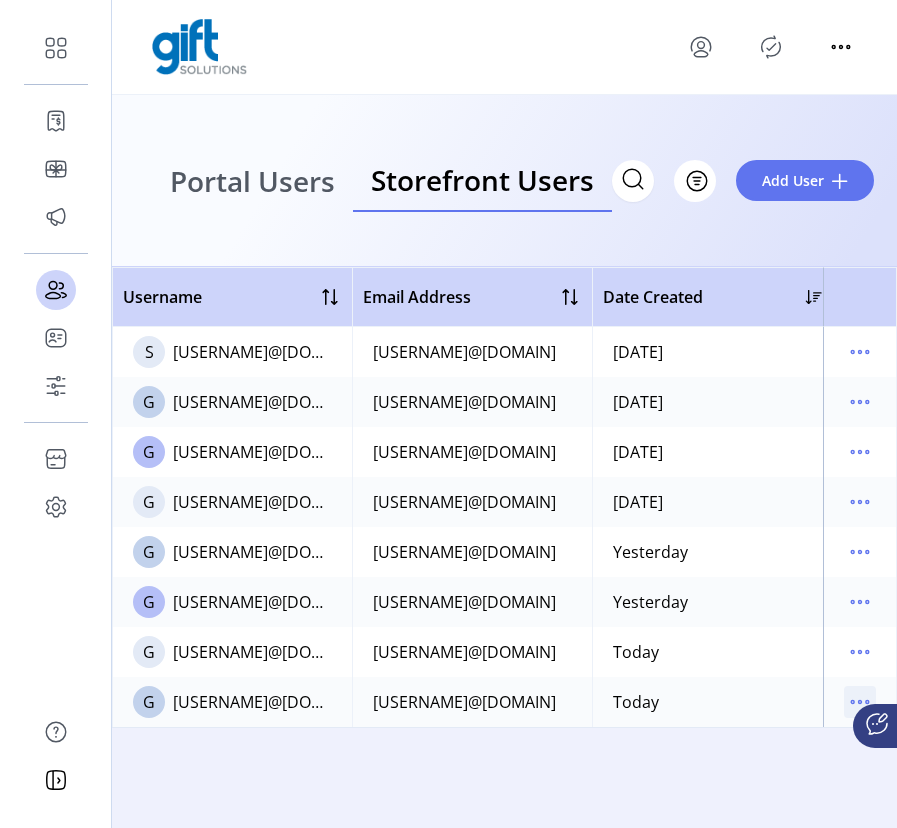 click at bounding box center [860, 702] 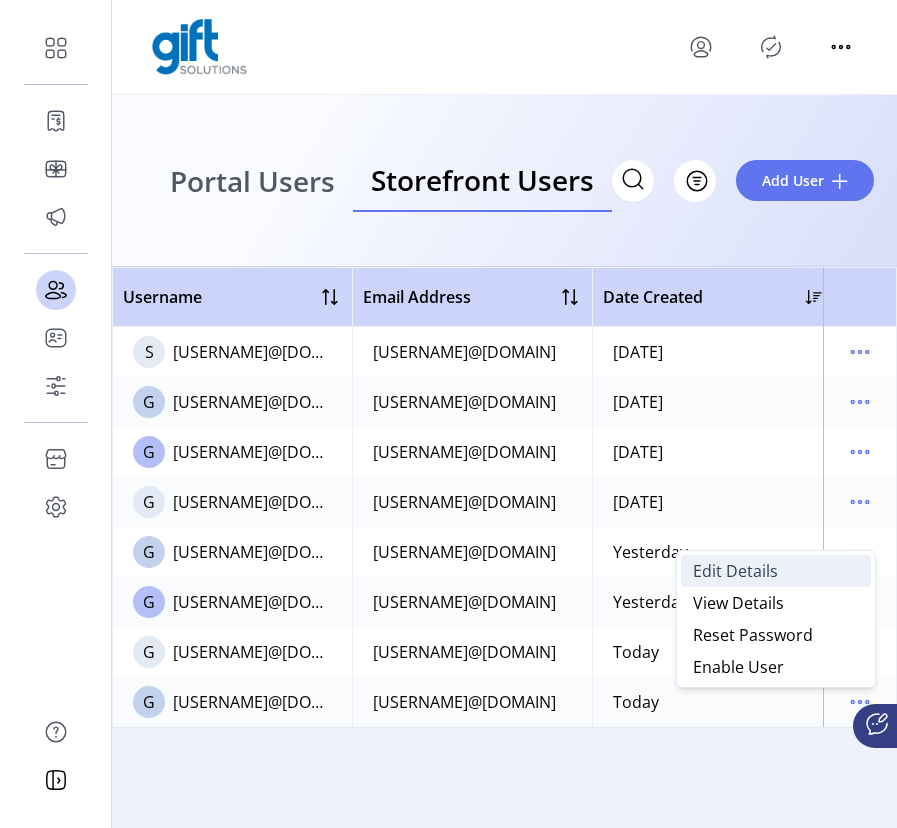 click on "Edit Details" at bounding box center (776, 571) 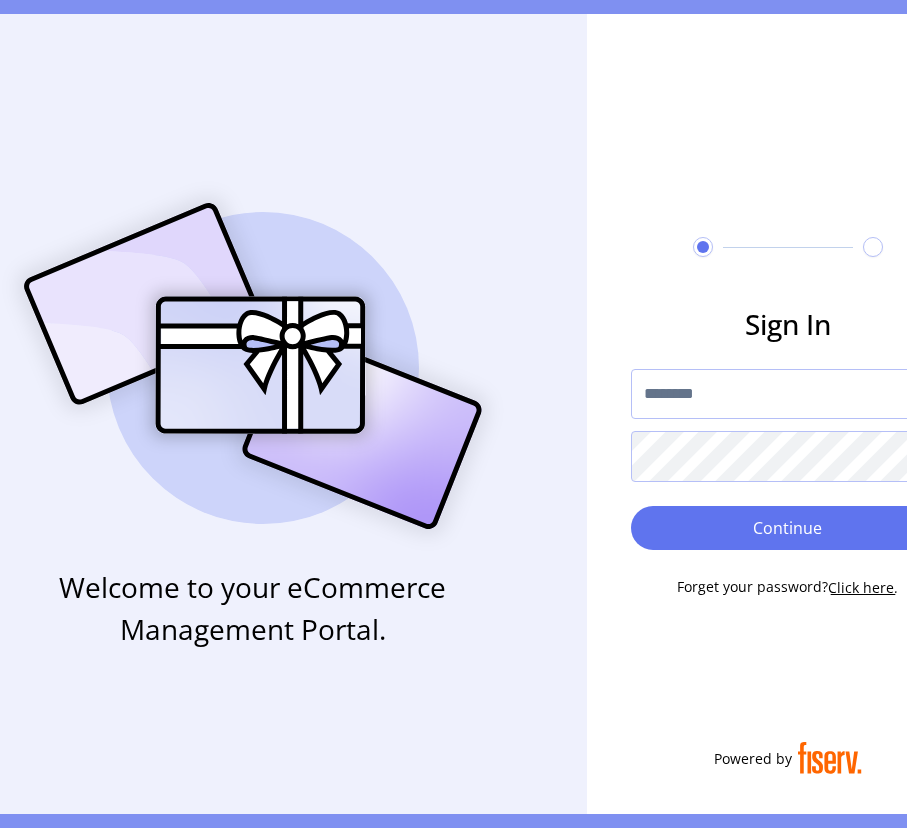 scroll, scrollTop: 0, scrollLeft: 0, axis: both 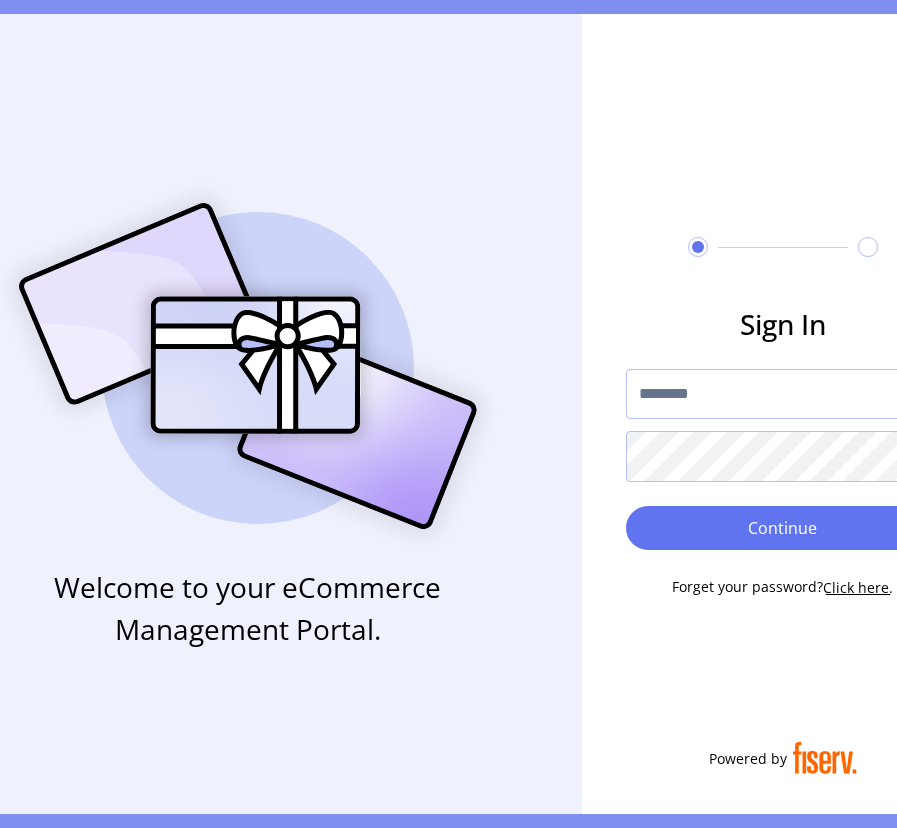 click at bounding box center (783, 394) 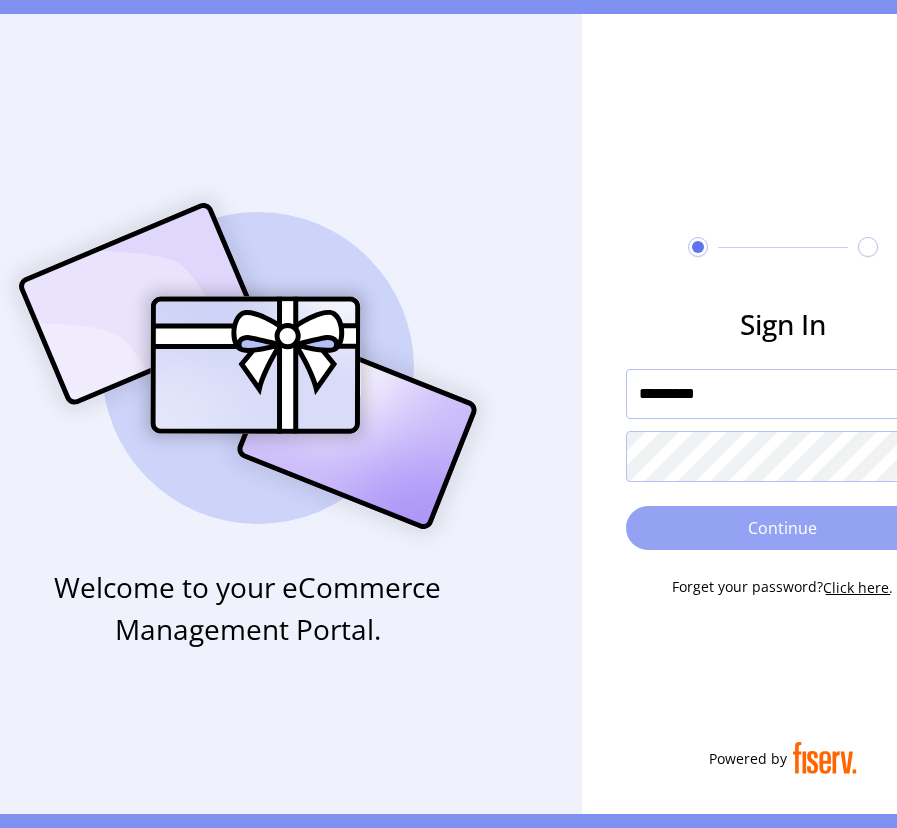 click on "Continue" at bounding box center [783, 528] 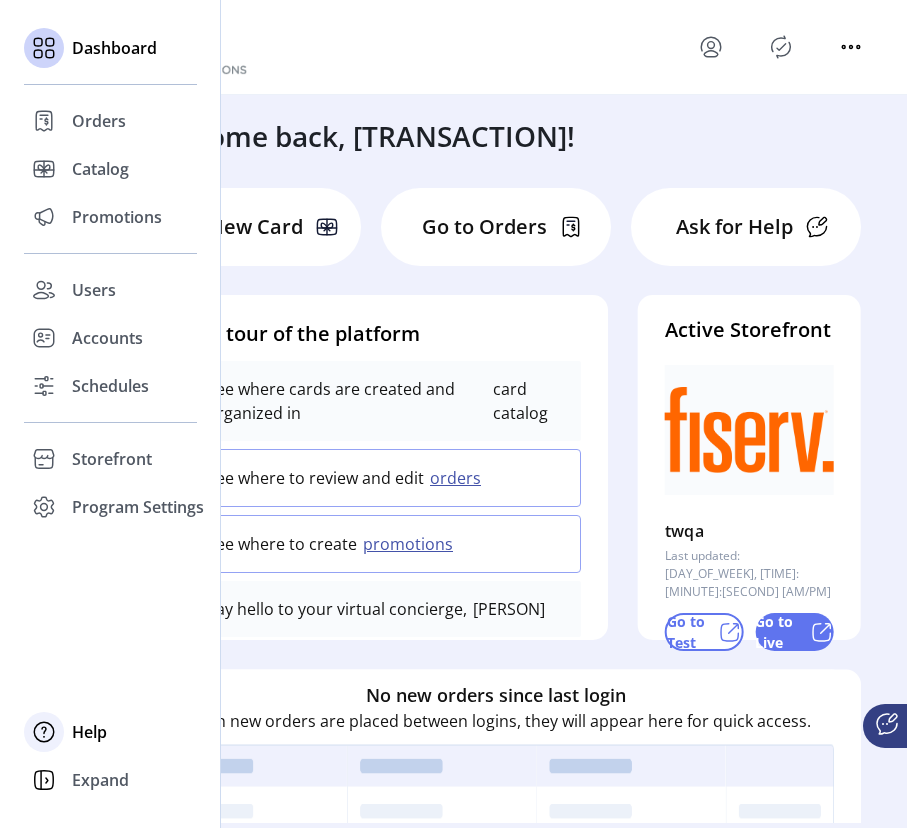 scroll, scrollTop: 0, scrollLeft: 0, axis: both 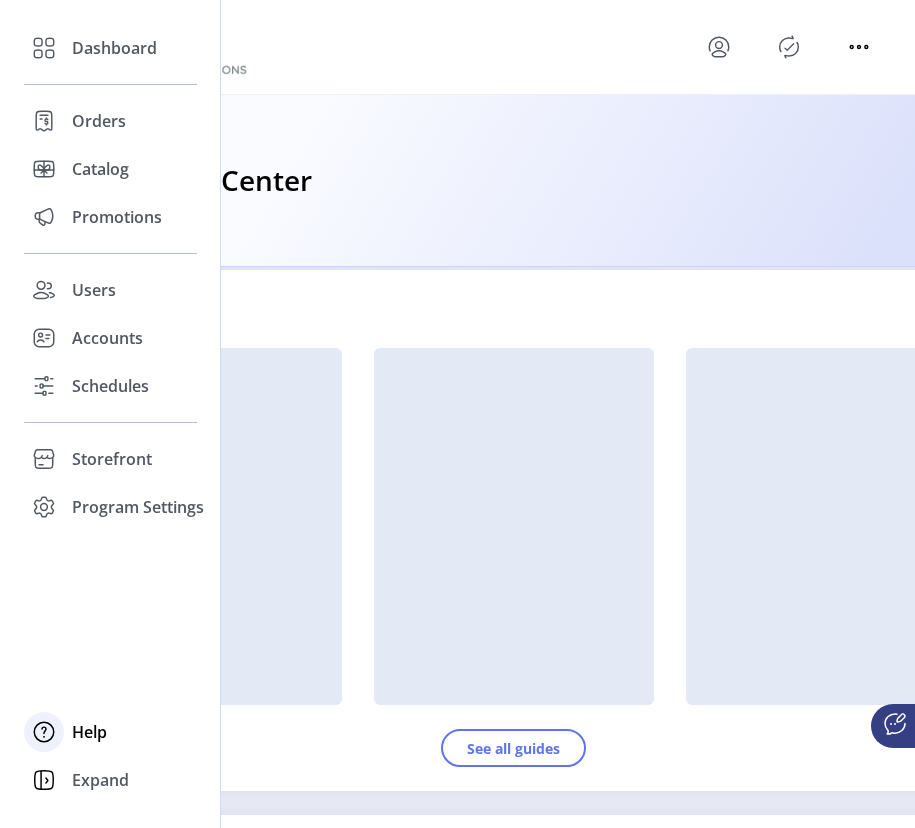 click on "[HELP_TOPIC]" at bounding box center [89, 732] 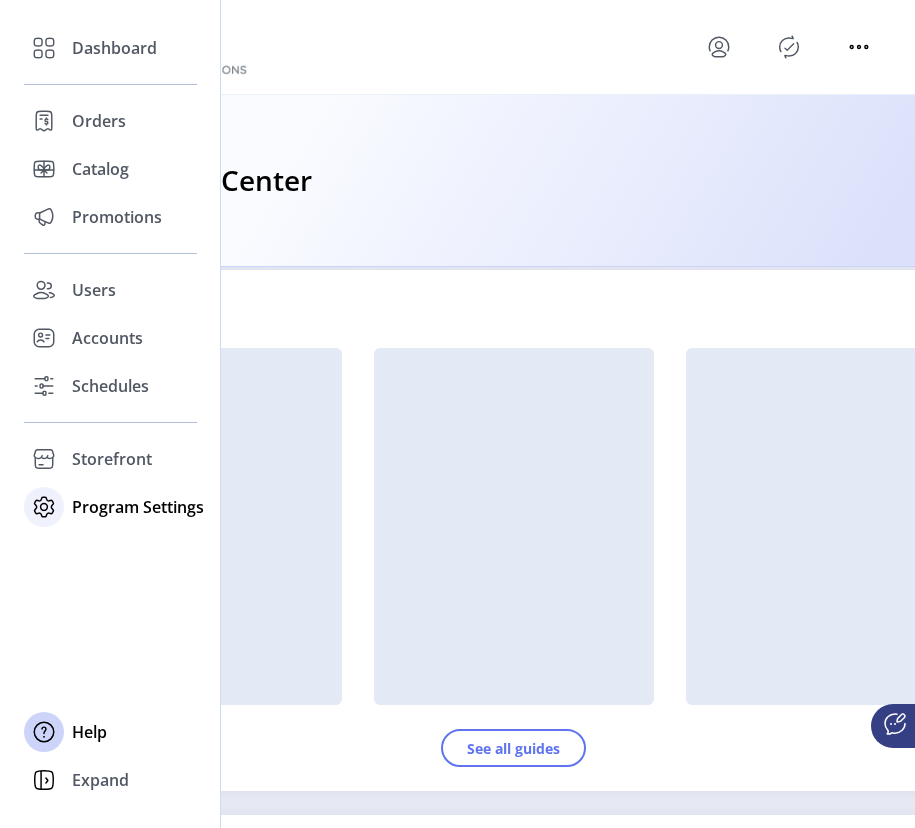 click on "Program Settings" at bounding box center (114, 48) 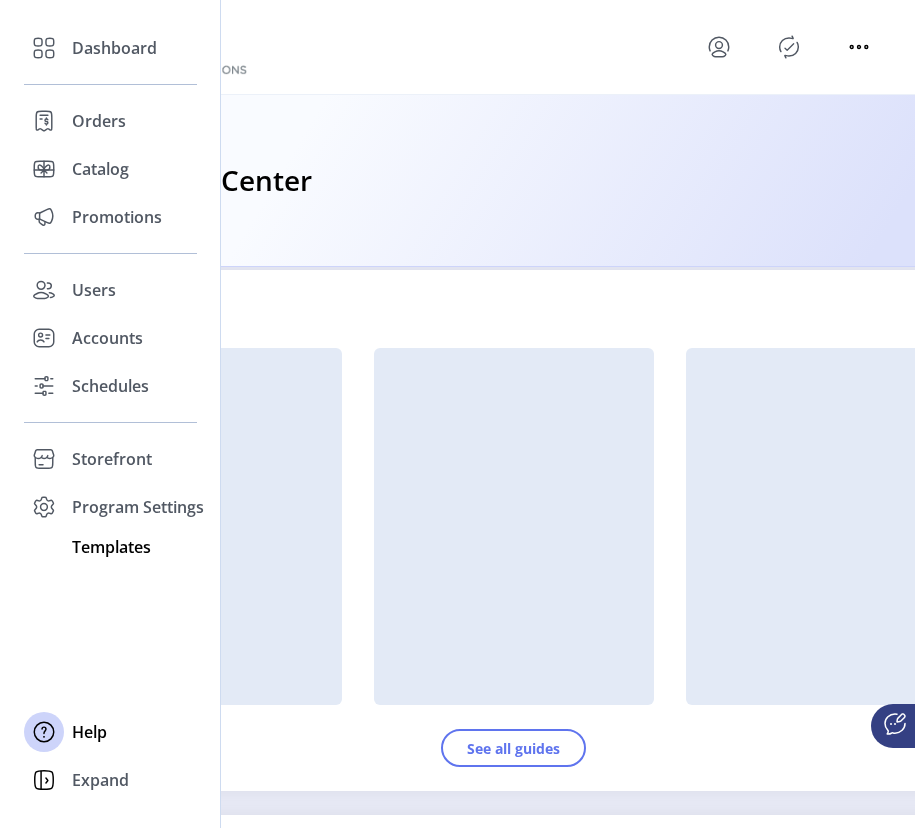 click on "Templates" at bounding box center (114, 48) 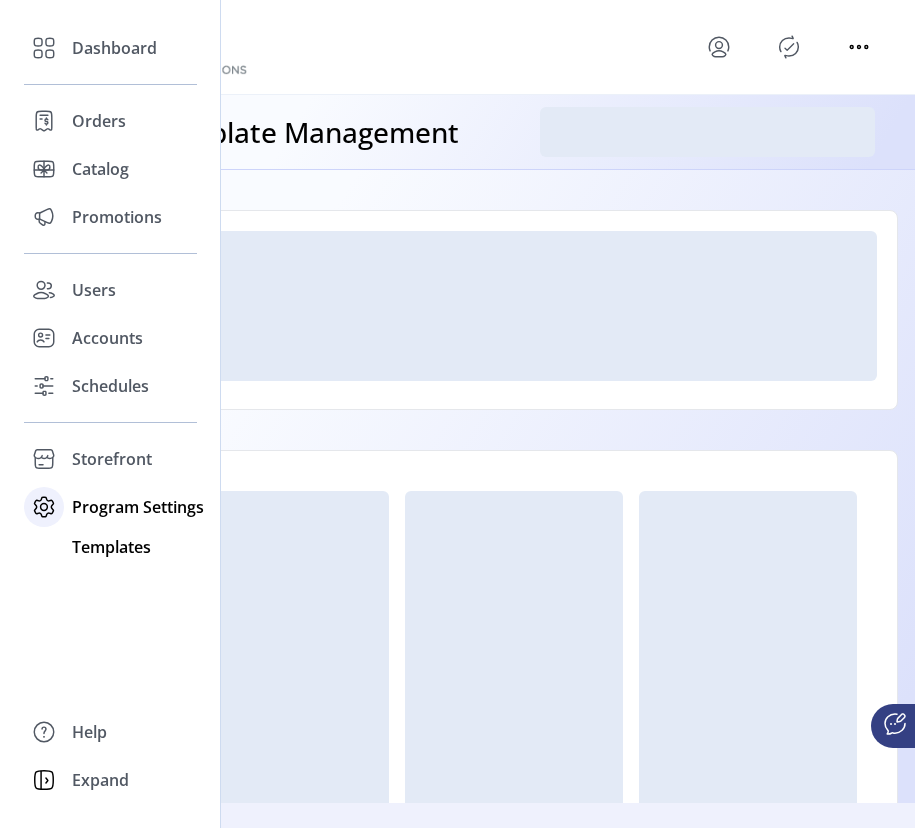 click on "Program Settings" at bounding box center (138, 507) 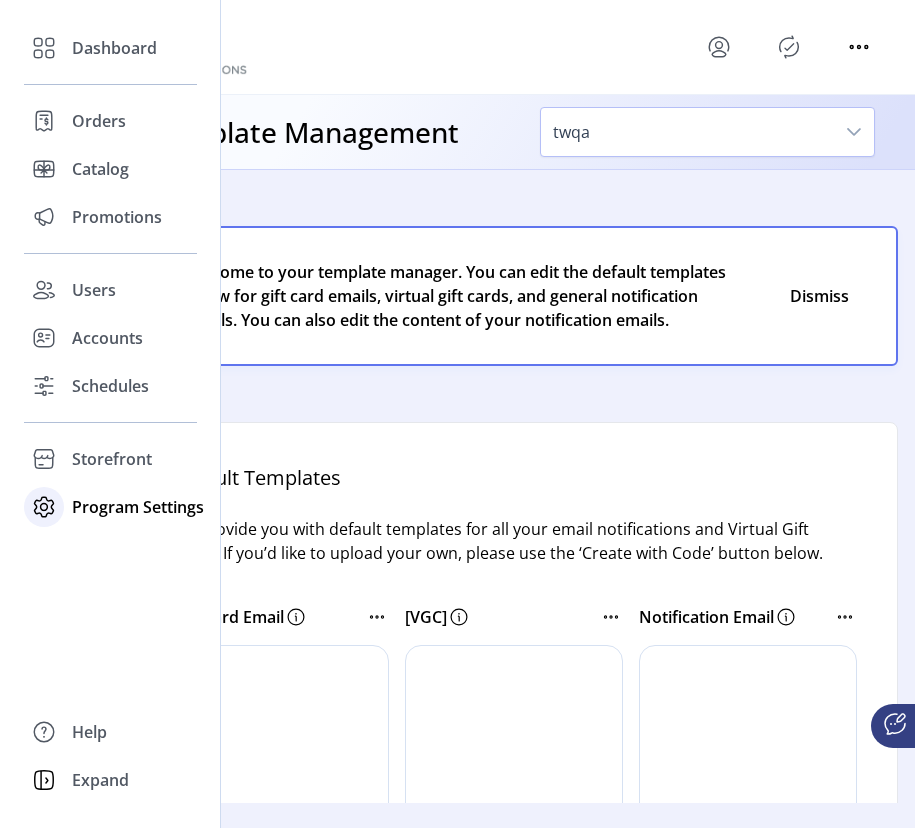 scroll, scrollTop: 0, scrollLeft: 0, axis: both 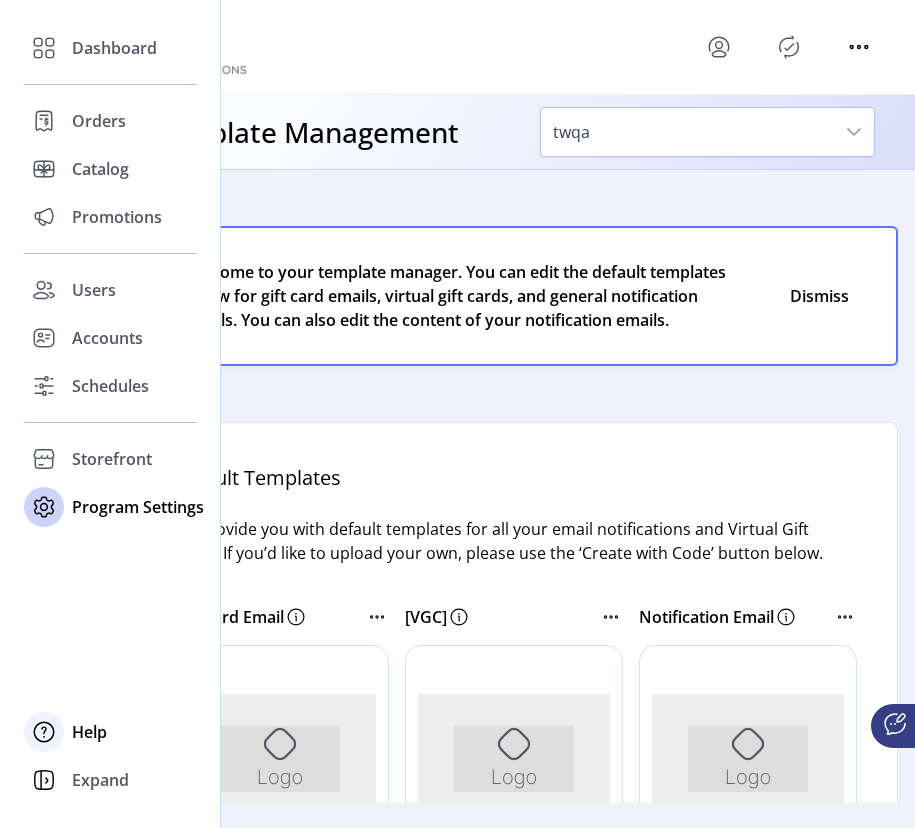 click on "[HELP_TOPIC]" at bounding box center [114, 48] 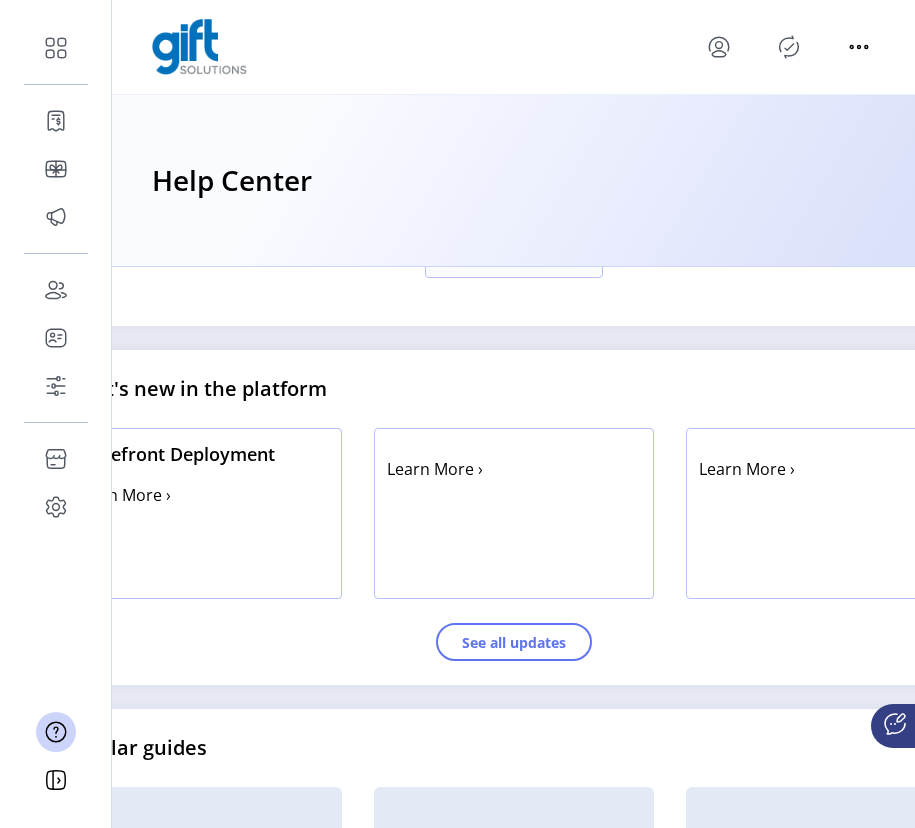 scroll, scrollTop: 596, scrollLeft: 0, axis: vertical 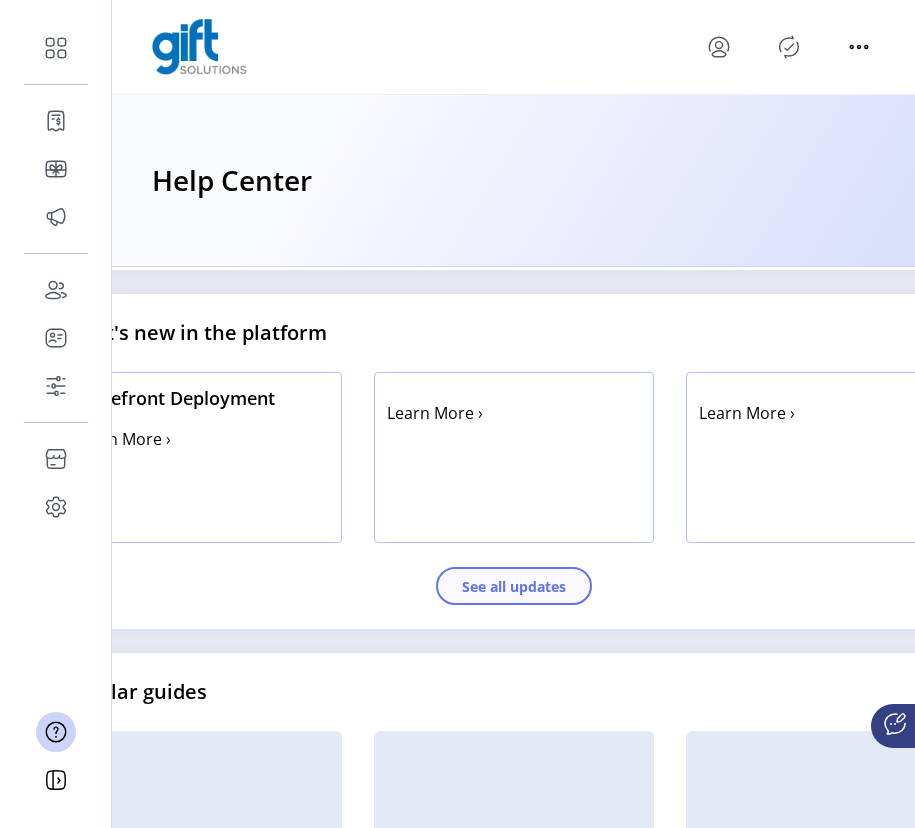click on "See all updates" at bounding box center [514, 586] 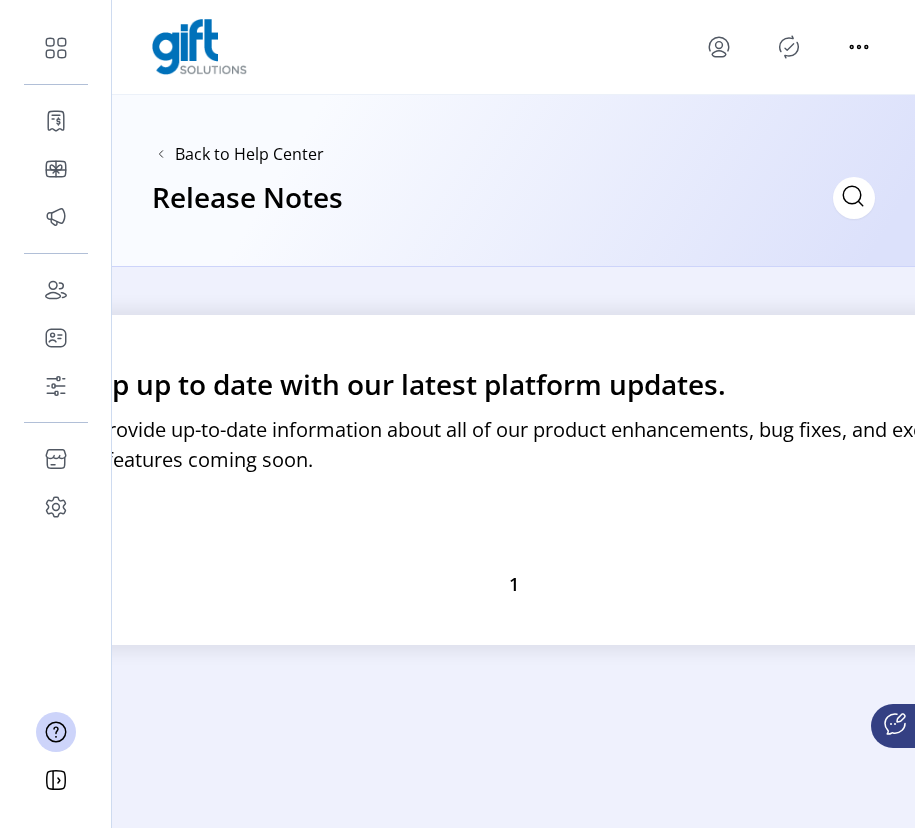 scroll, scrollTop: 6, scrollLeft: 0, axis: vertical 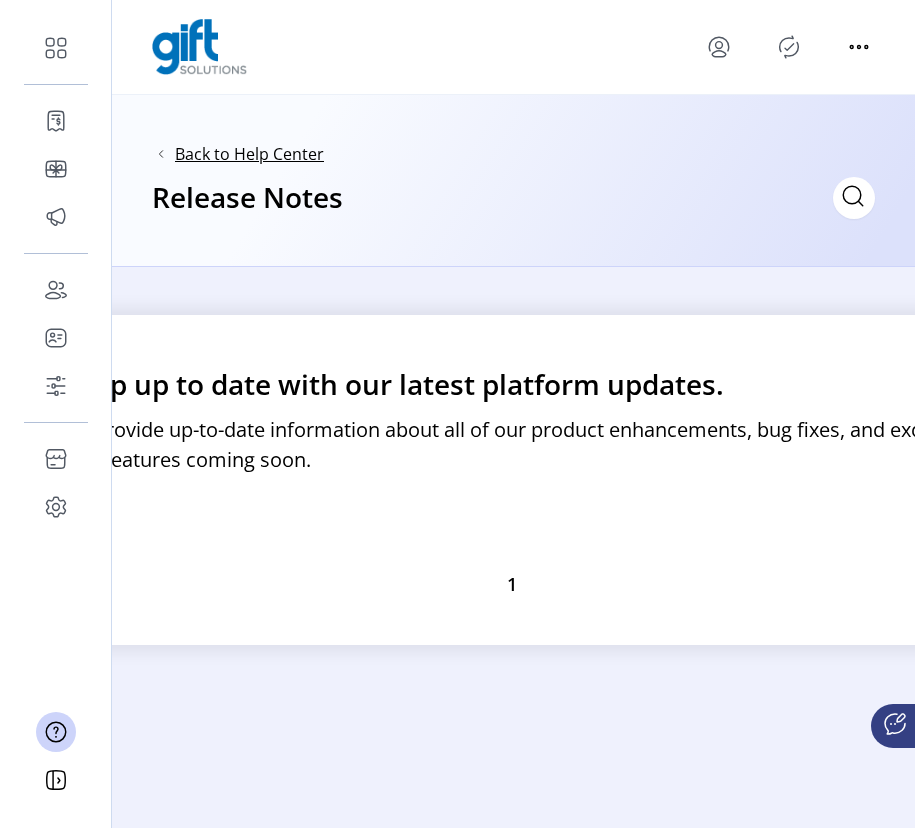 click on "Back to Help Center" at bounding box center (249, 154) 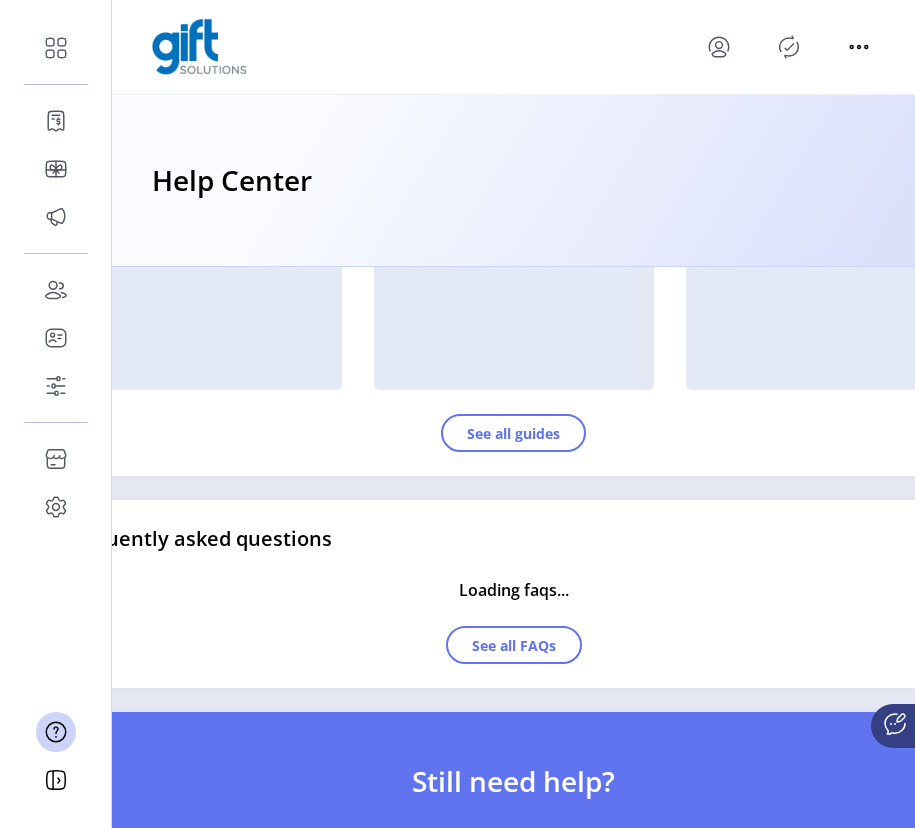 scroll, scrollTop: 1310, scrollLeft: 0, axis: vertical 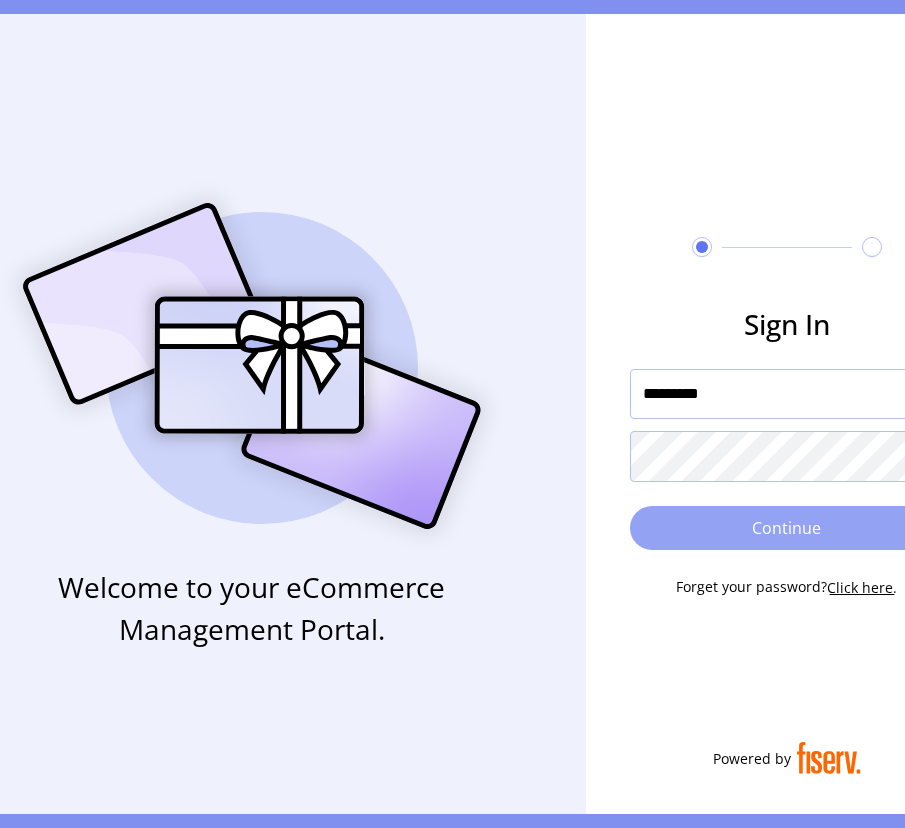 click on "Continue" at bounding box center [787, 528] 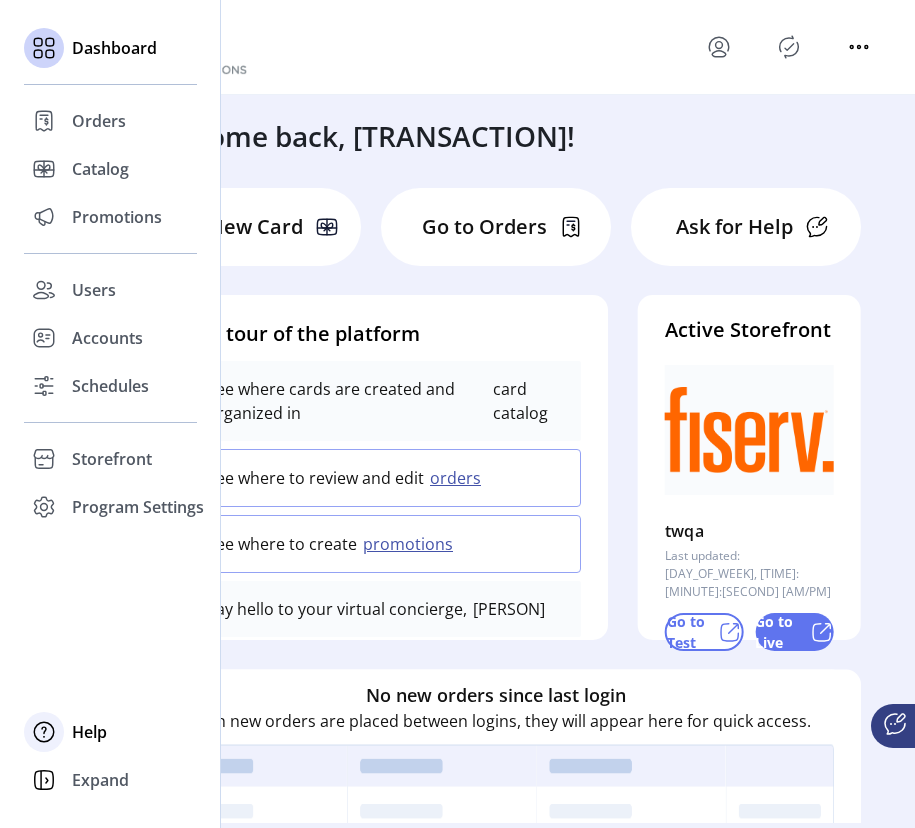 click on "[HELP_TOPIC]" at bounding box center (99, 121) 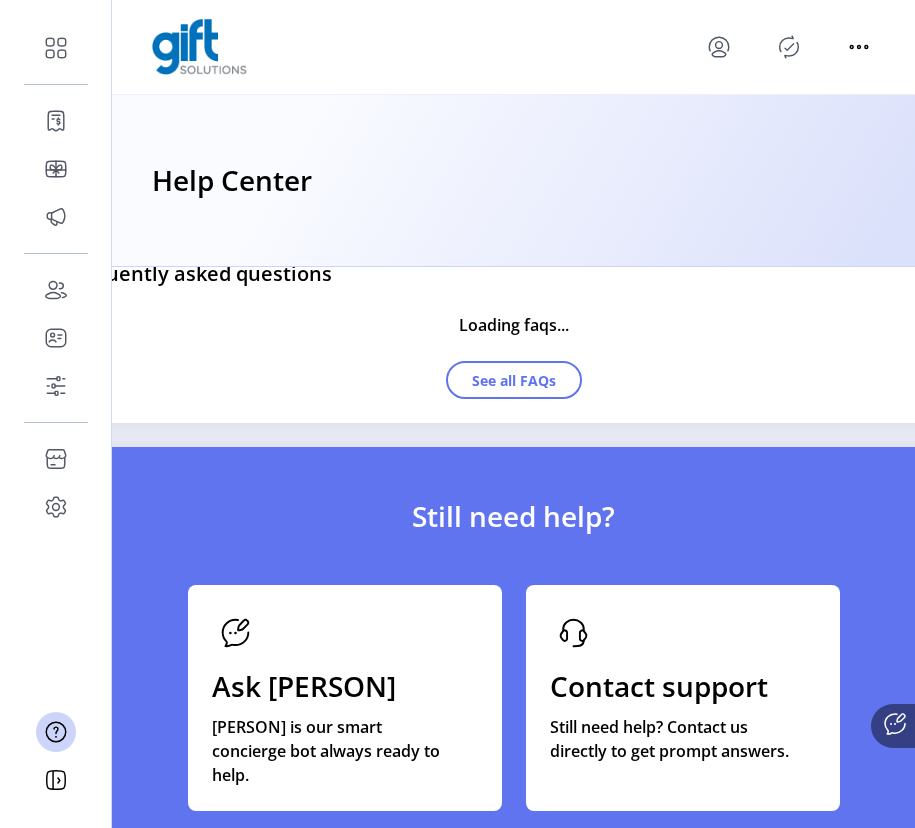 scroll, scrollTop: 1561, scrollLeft: 0, axis: vertical 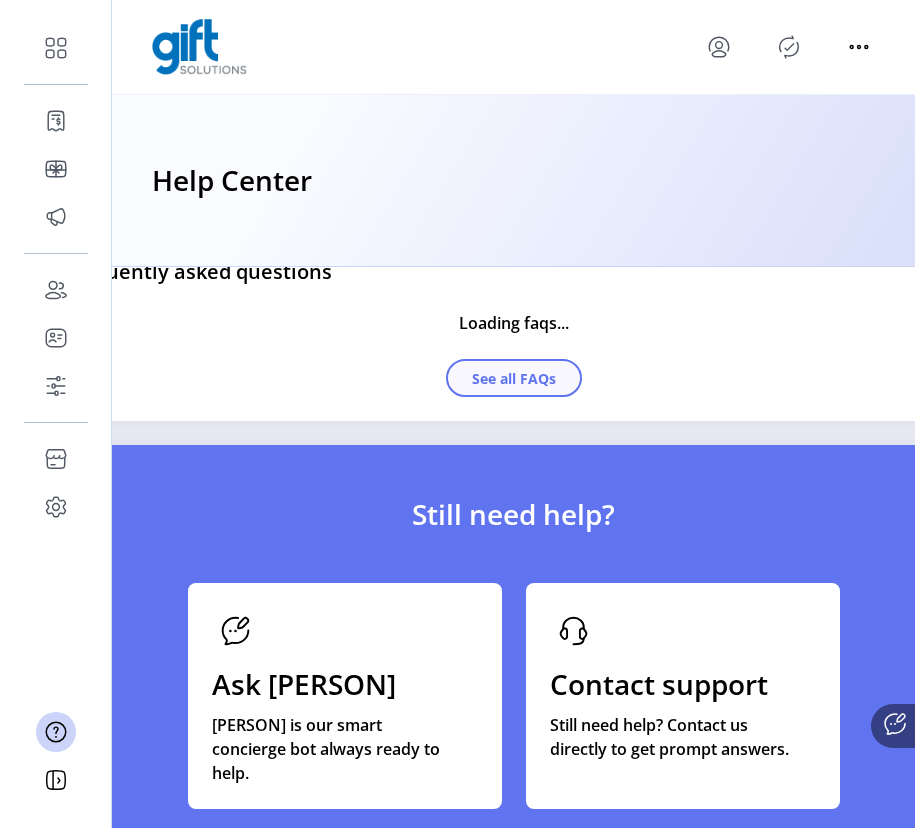 click on "See all FAQs" at bounding box center (514, 378) 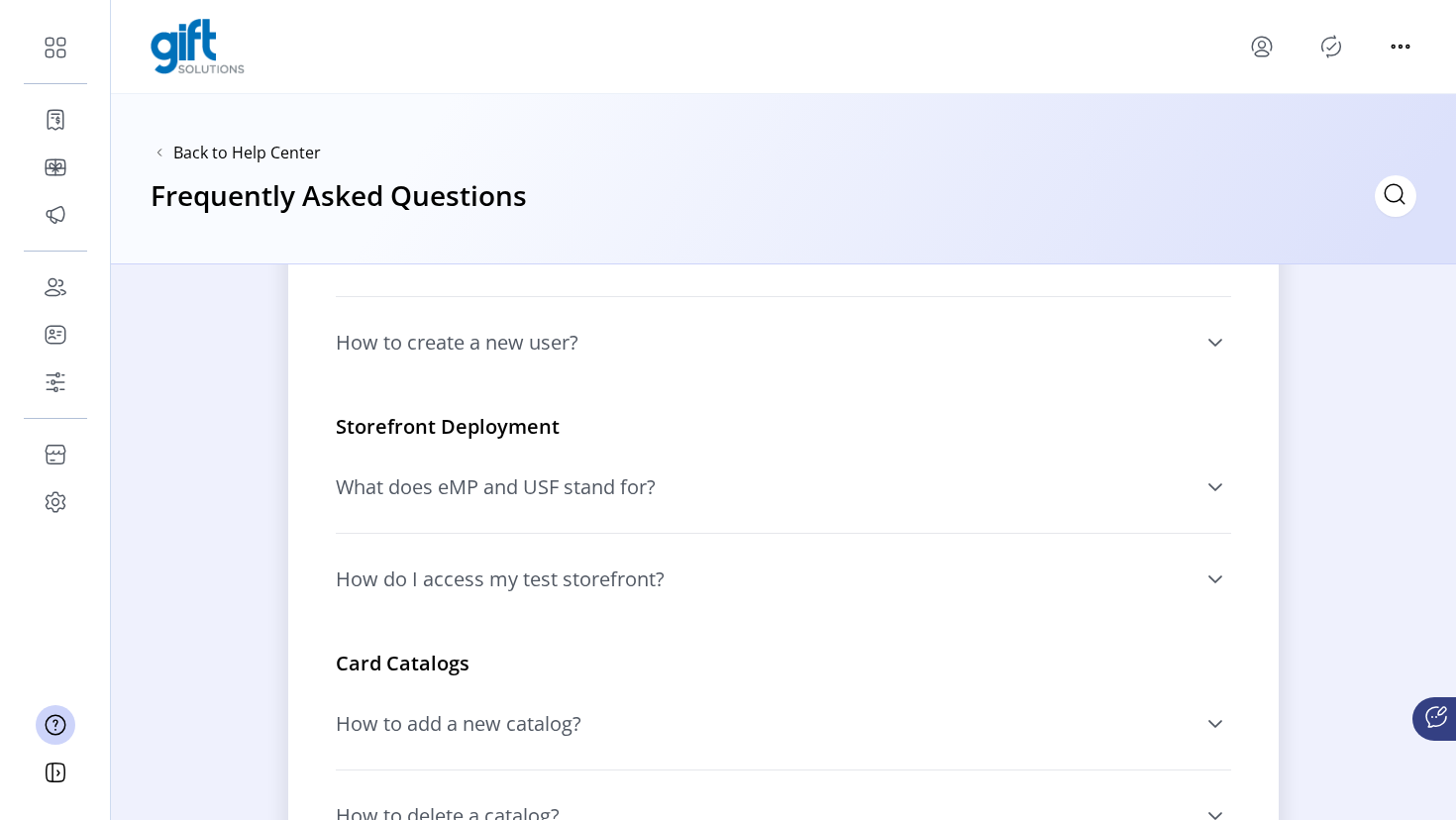 scroll, scrollTop: 250, scrollLeft: 0, axis: vertical 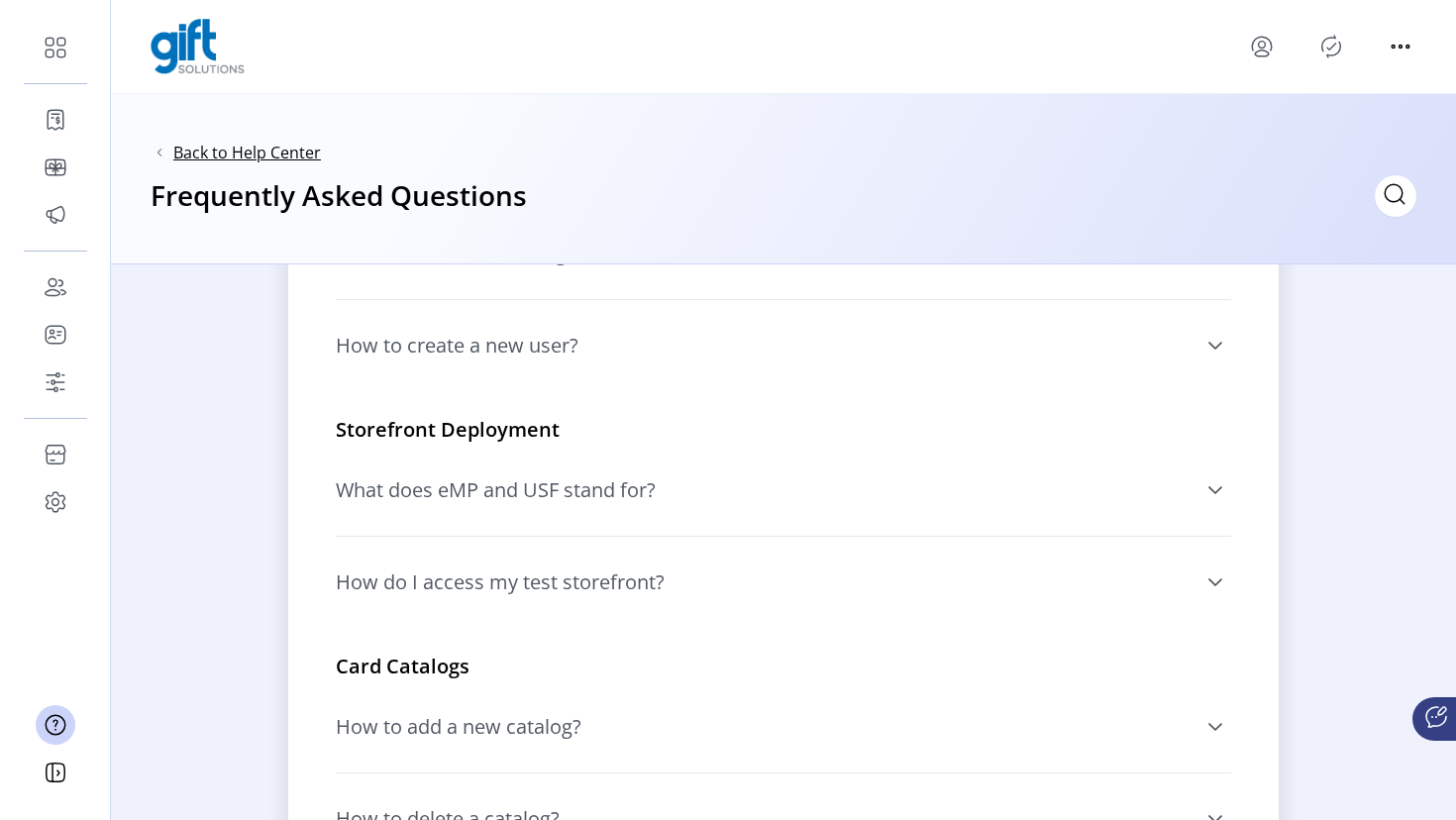 click on "Back to Help Center" at bounding box center (247, 153) 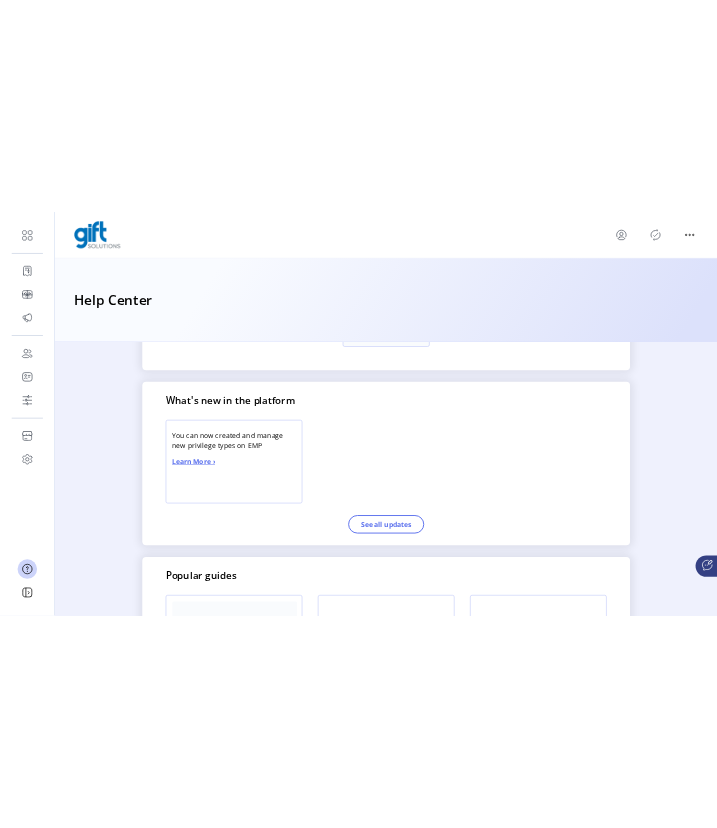 scroll, scrollTop: 538, scrollLeft: 0, axis: vertical 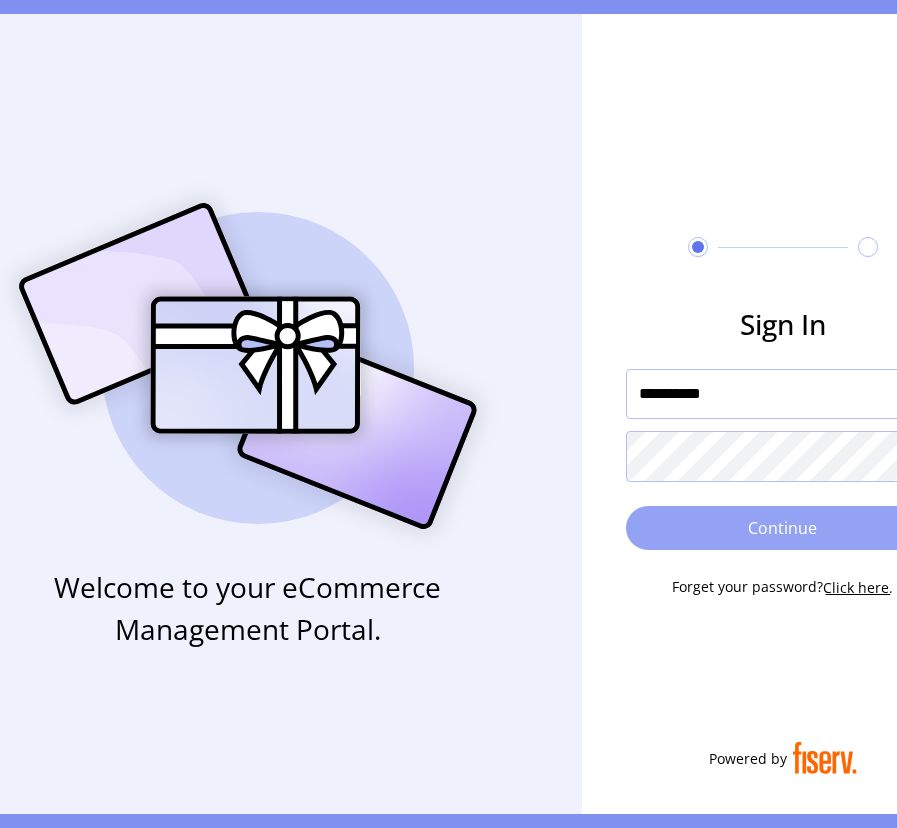 click on "Continue" at bounding box center [783, 528] 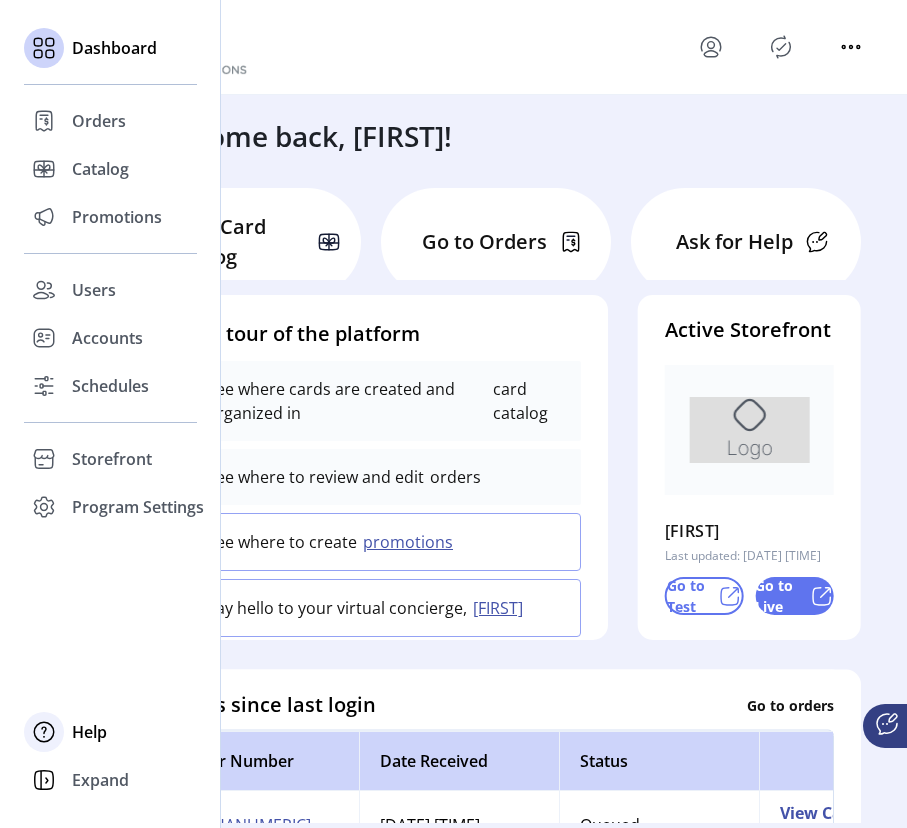 click on "Help" at bounding box center (99, 121) 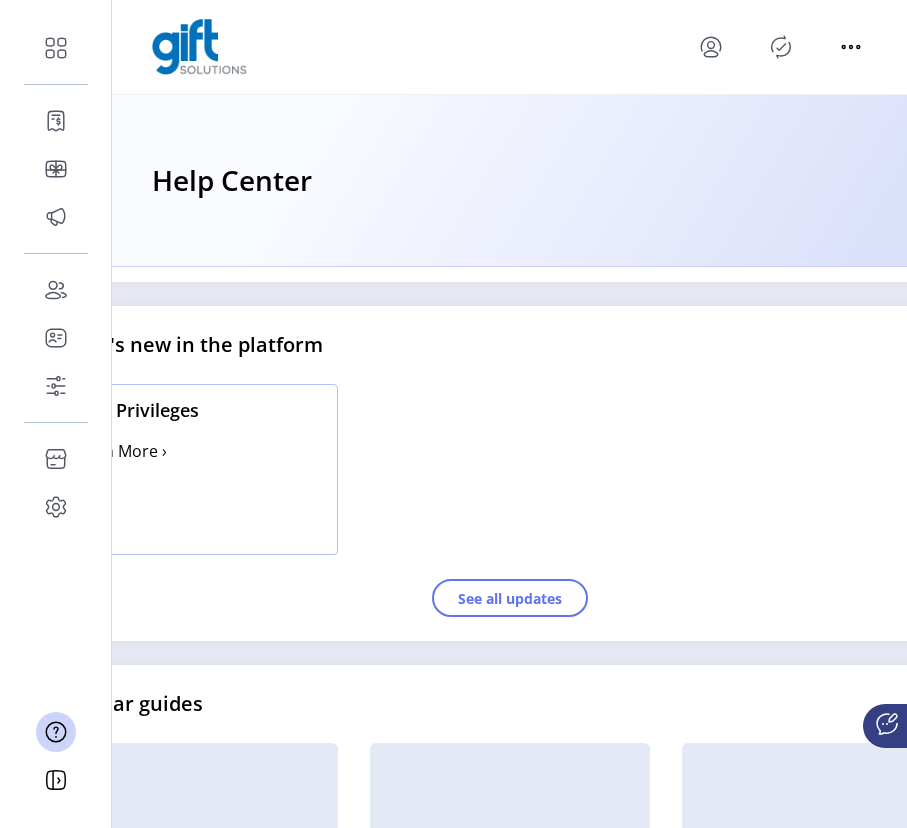 scroll, scrollTop: 566, scrollLeft: 0, axis: vertical 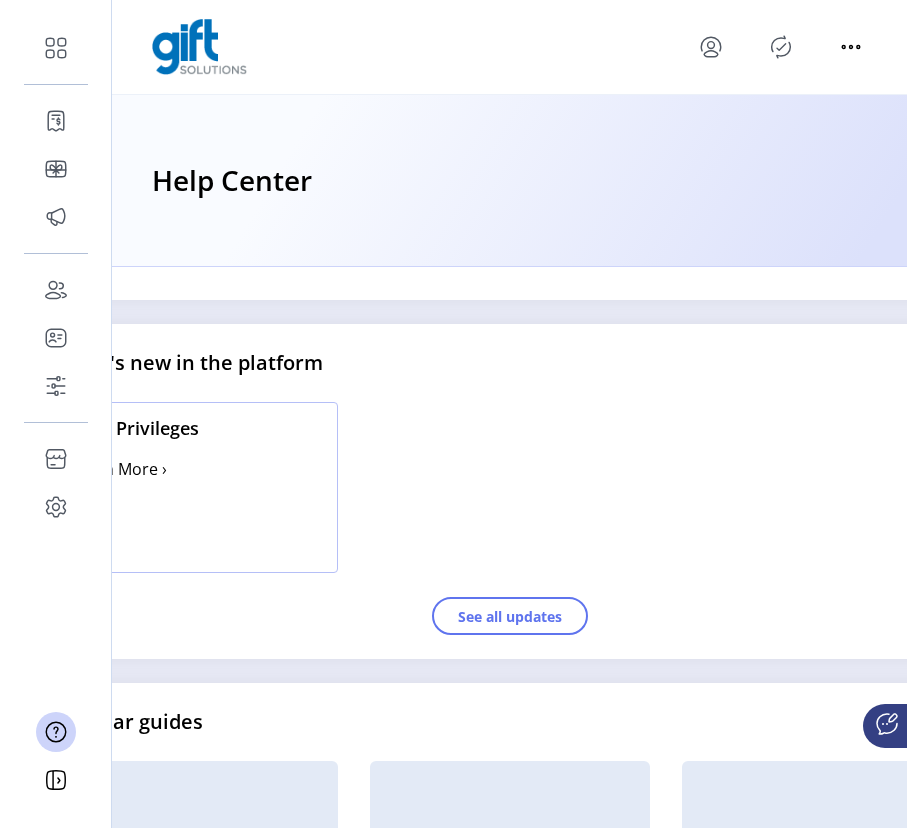 click on "Learn More ›" at bounding box center [119, 469] 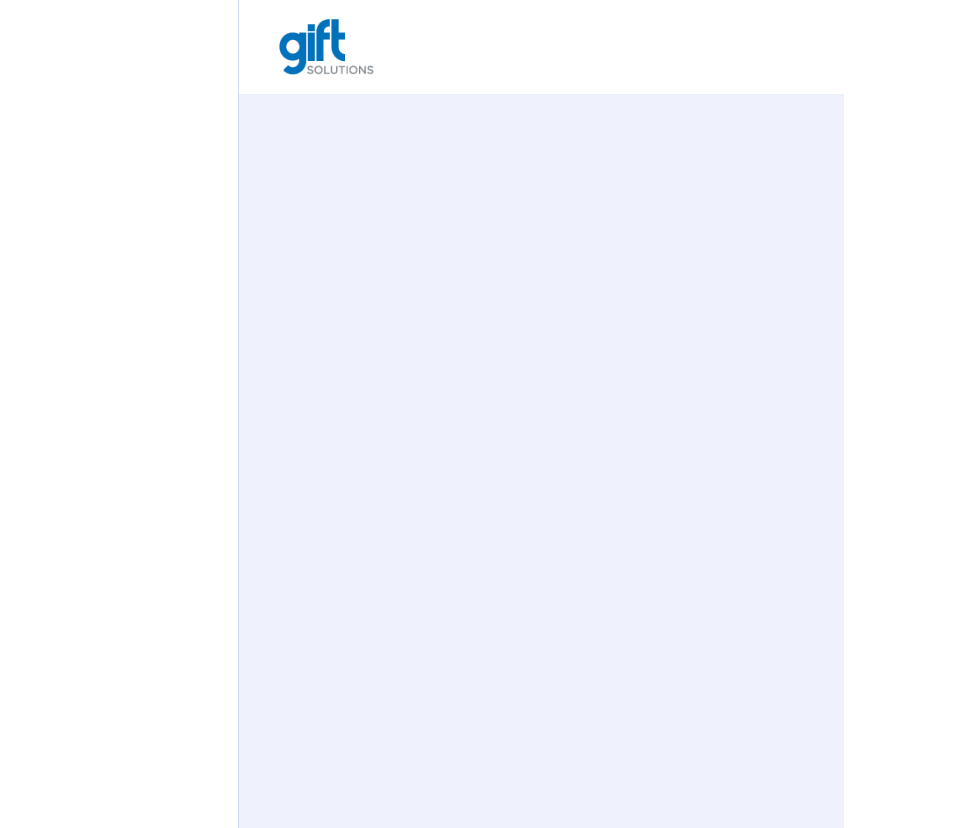 scroll, scrollTop: 0, scrollLeft: 0, axis: both 